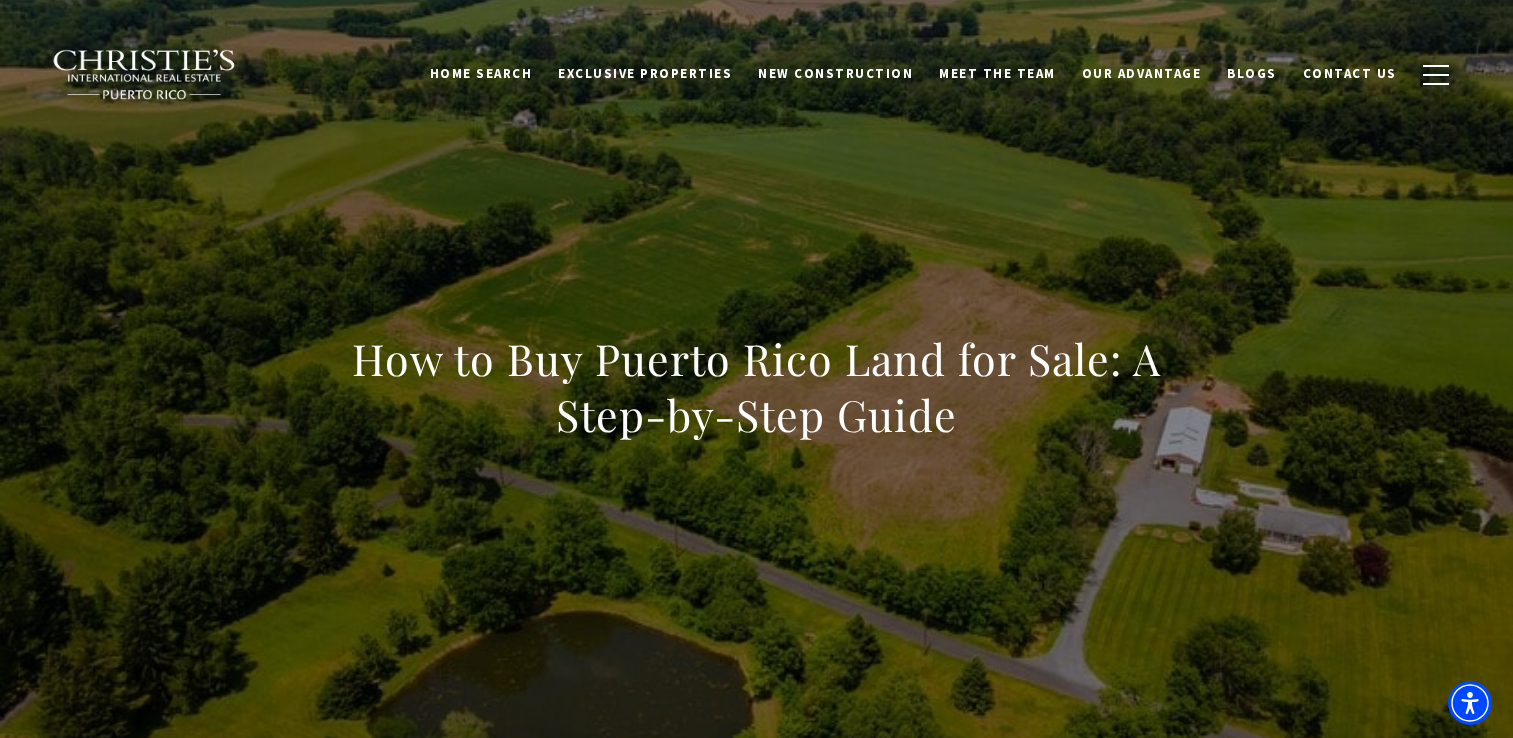 scroll, scrollTop: 0, scrollLeft: 0, axis: both 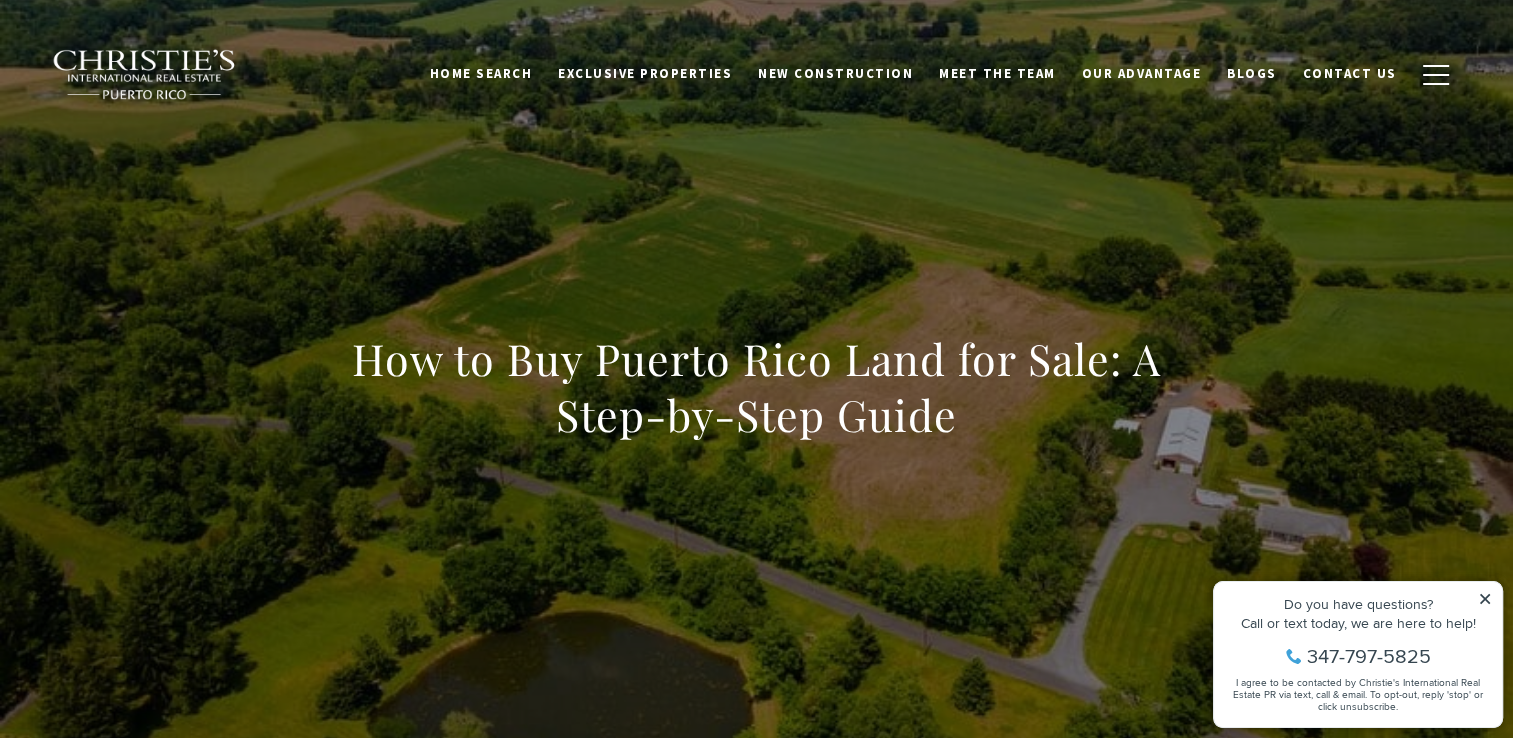 click on "How to Buy Puerto Rico Land for Sale: A Step-by-Step Guide" at bounding box center [757, 387] 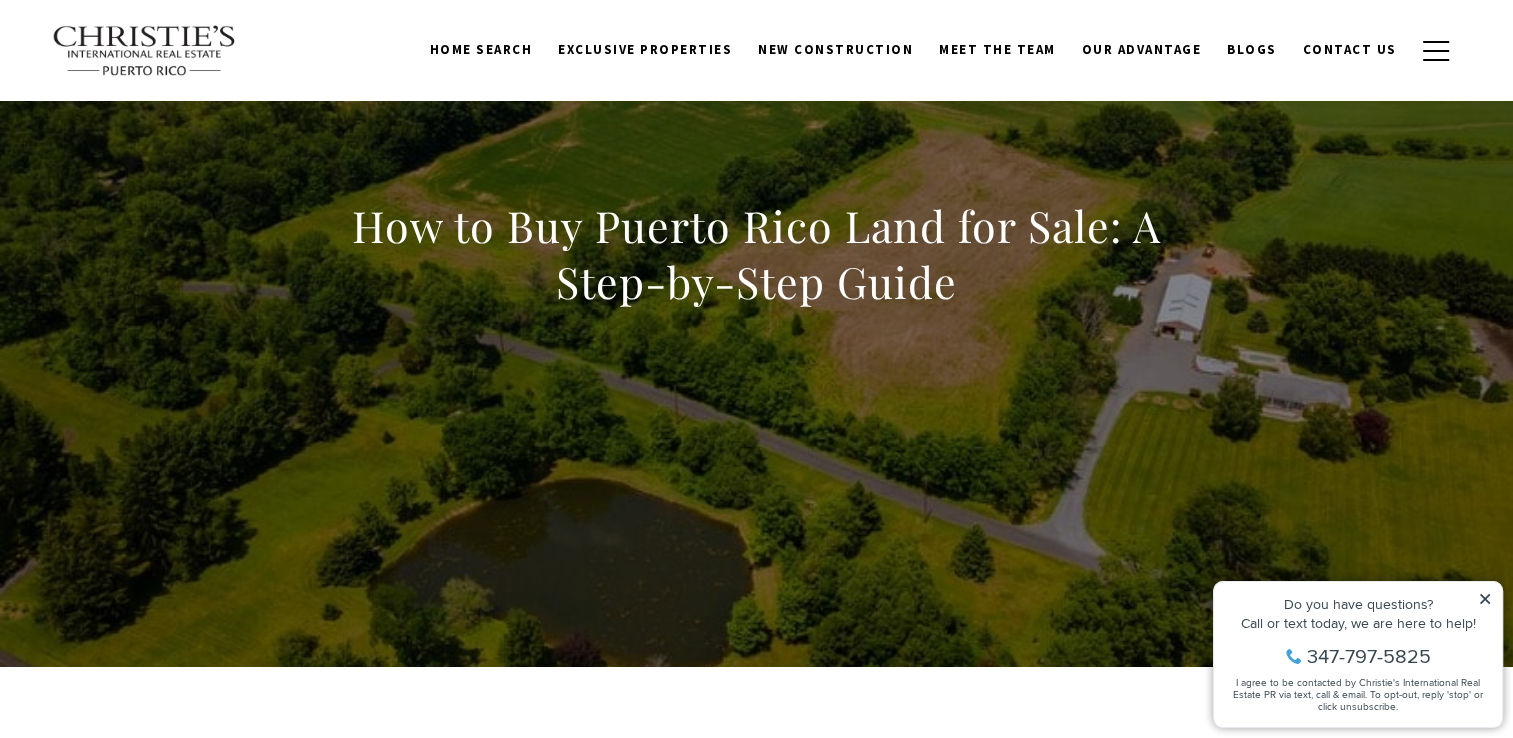 scroll, scrollTop: 0, scrollLeft: 0, axis: both 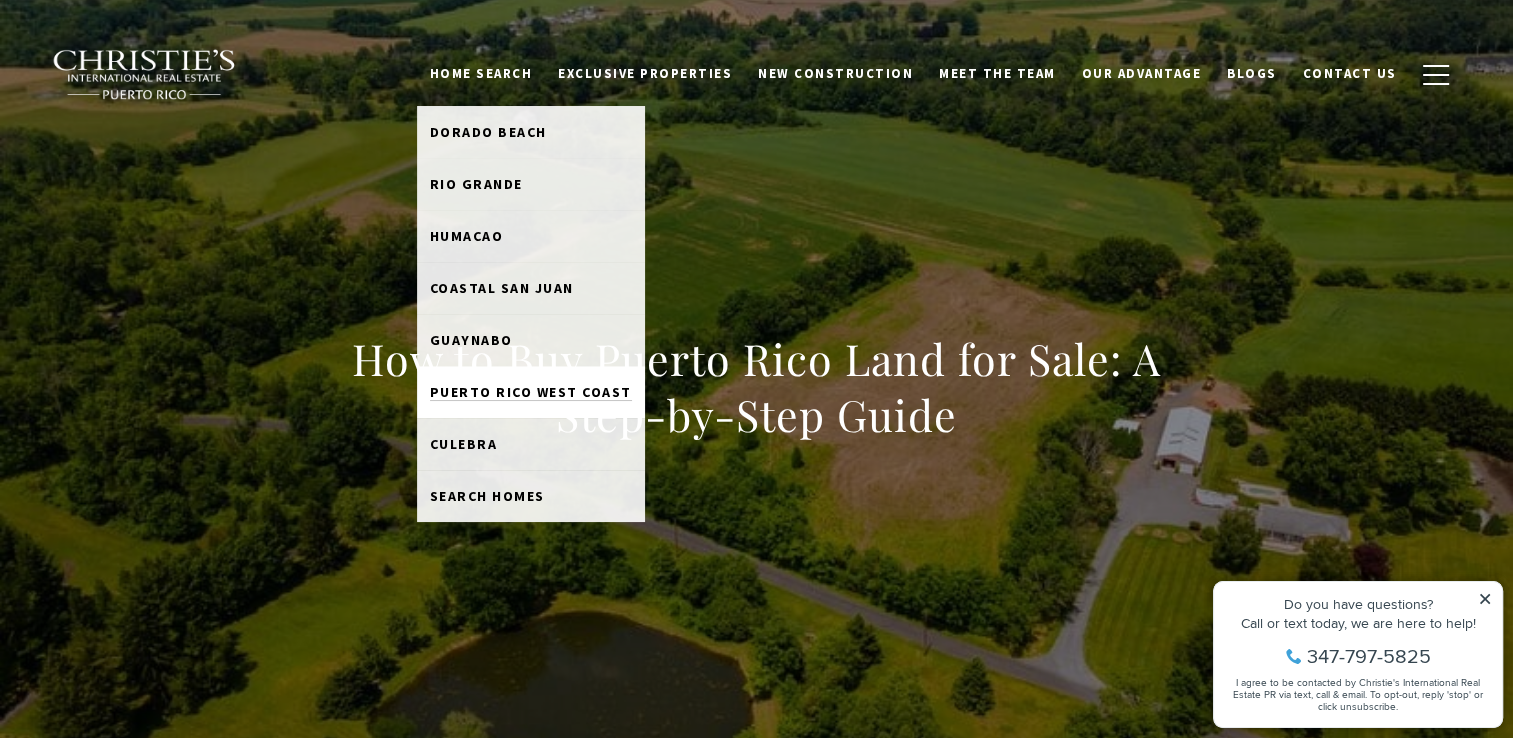 click on "Puerto Rico West Coast" at bounding box center [531, 392] 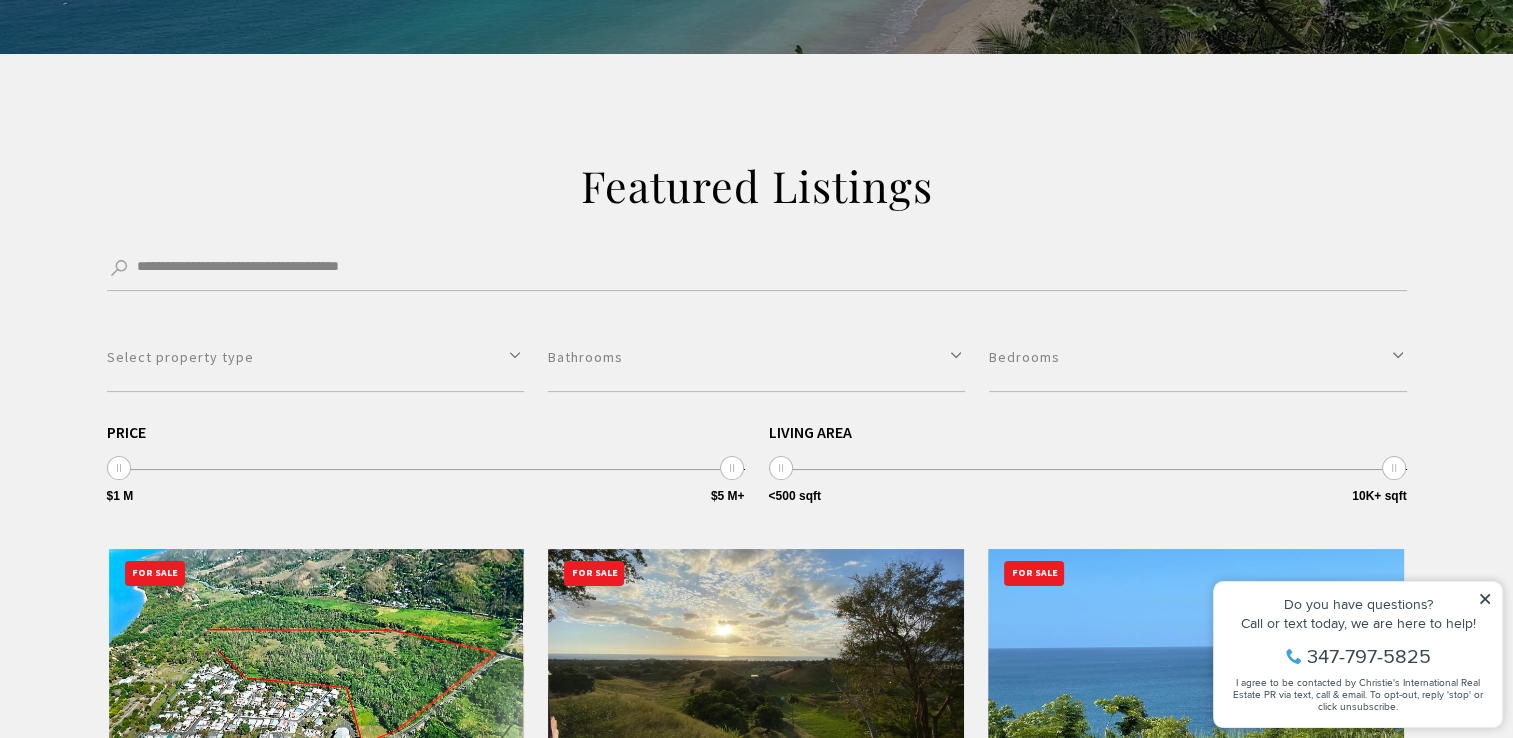 scroll, scrollTop: 0, scrollLeft: 0, axis: both 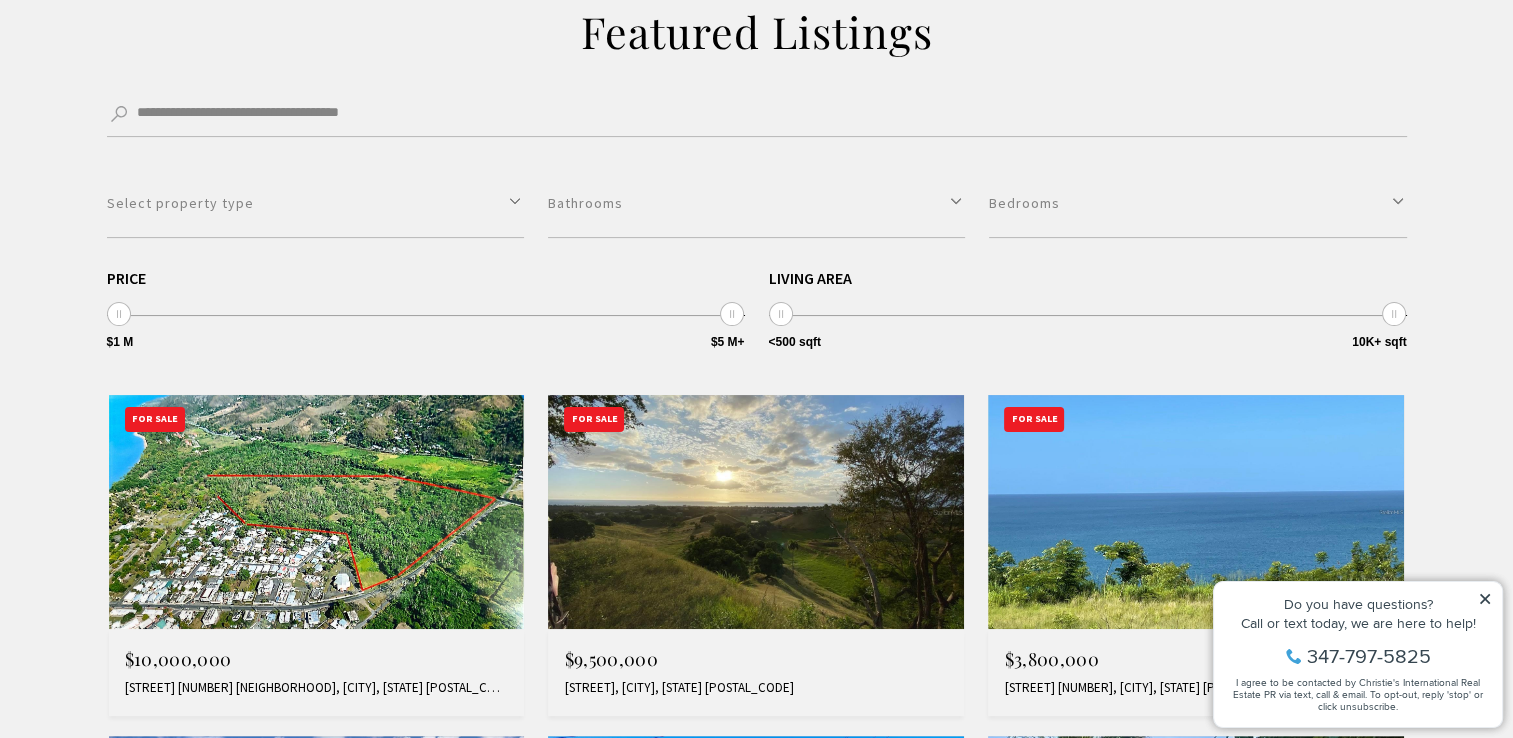click on "**********" at bounding box center [756, 908] 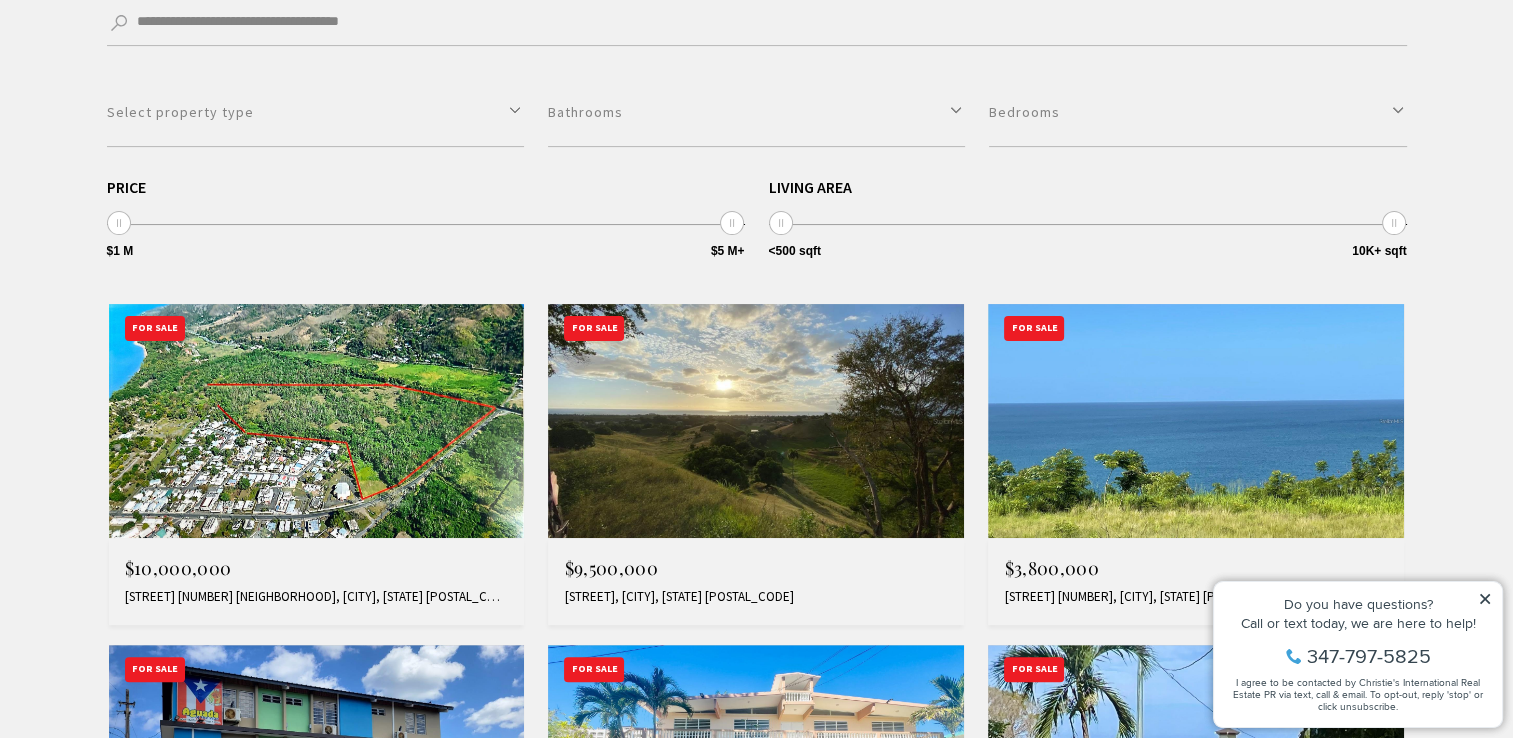 scroll, scrollTop: 800, scrollLeft: 0, axis: vertical 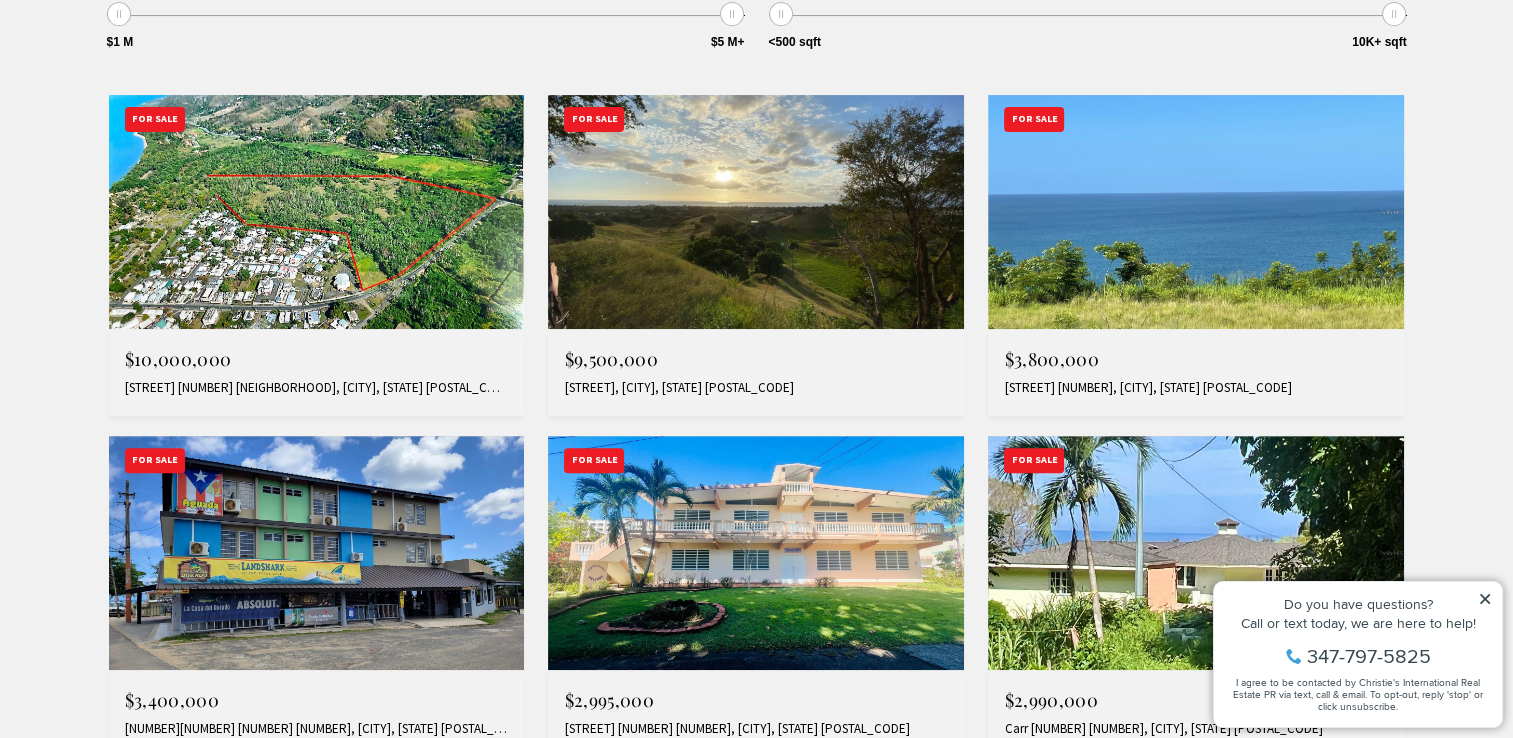click on "**********" at bounding box center (756, 608) 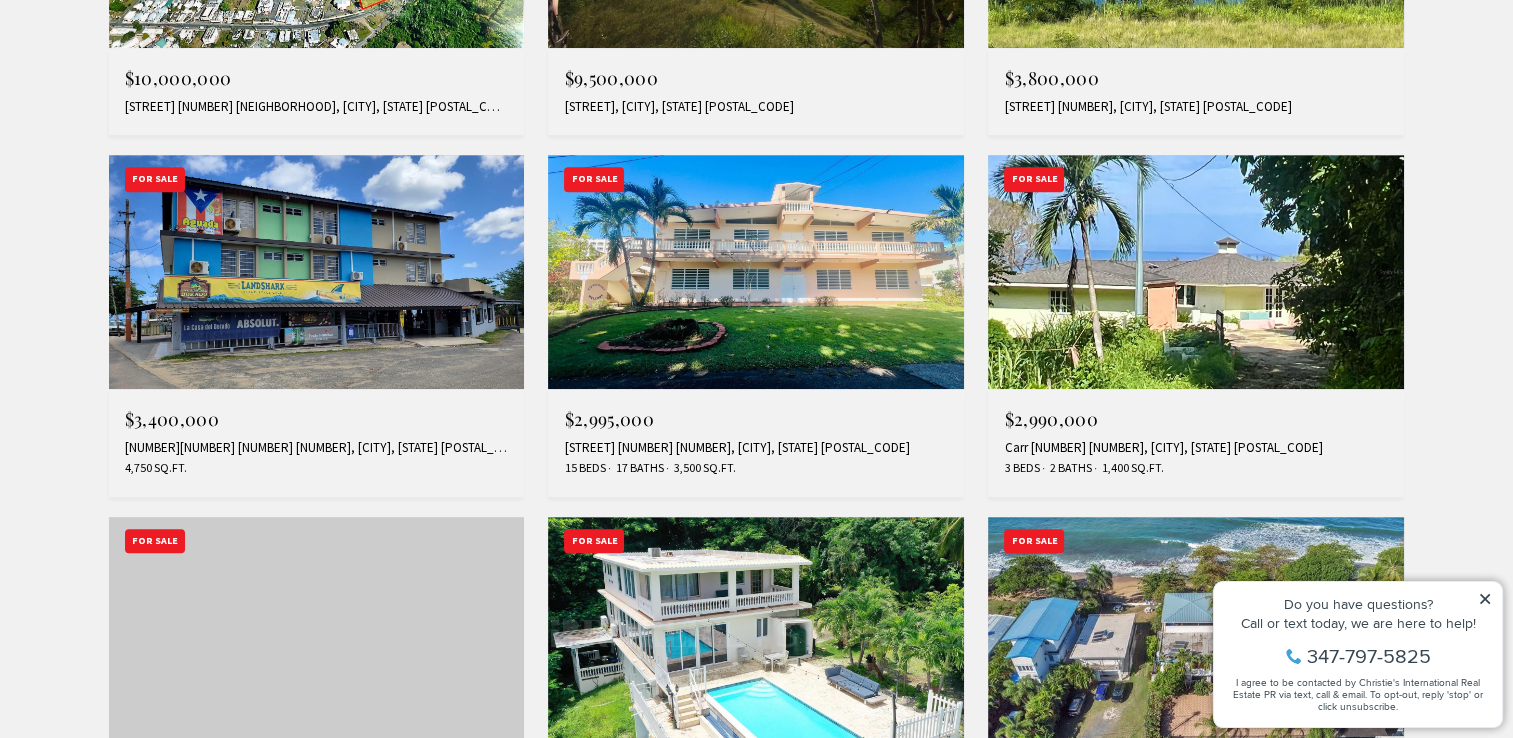 scroll, scrollTop: 1300, scrollLeft: 0, axis: vertical 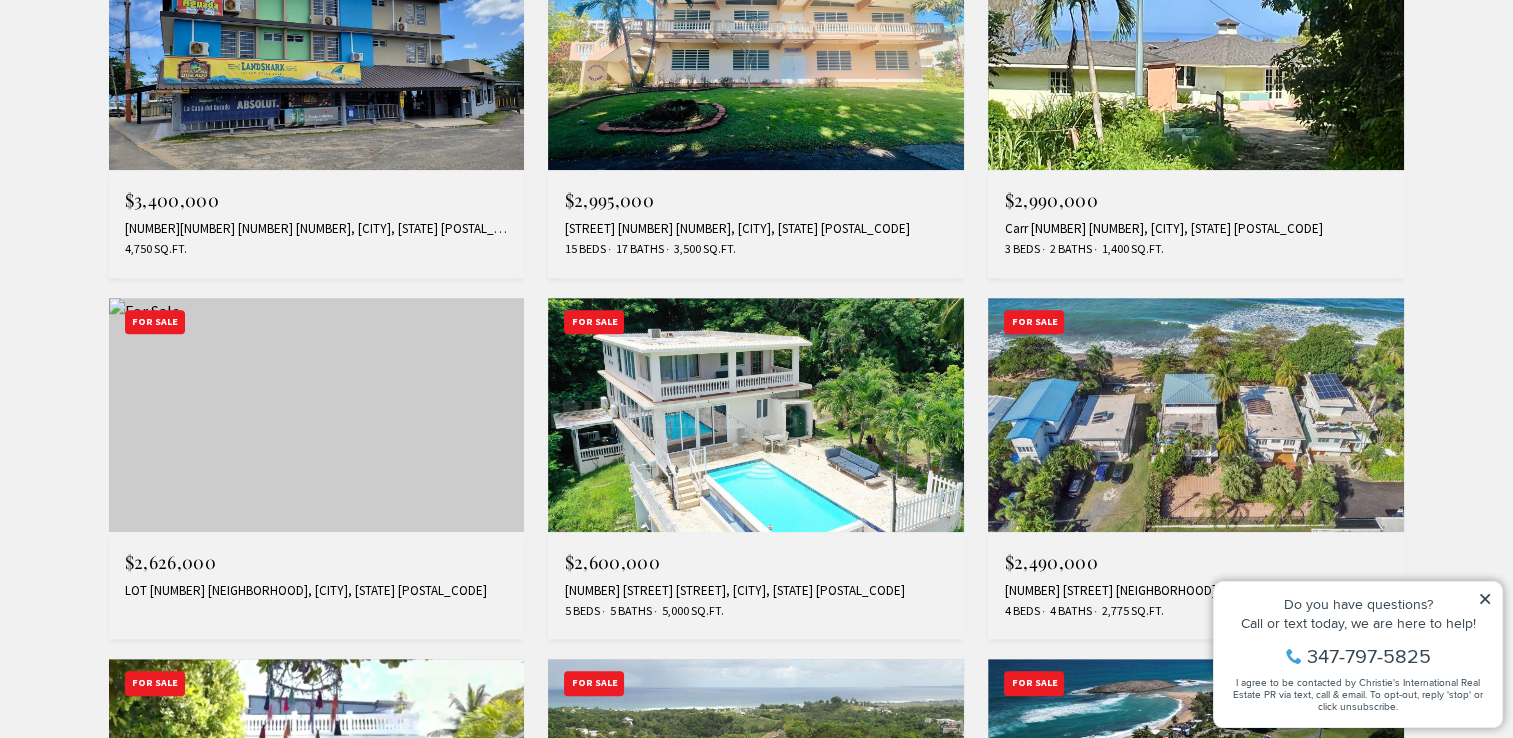 click on "**********" at bounding box center [757, 112] 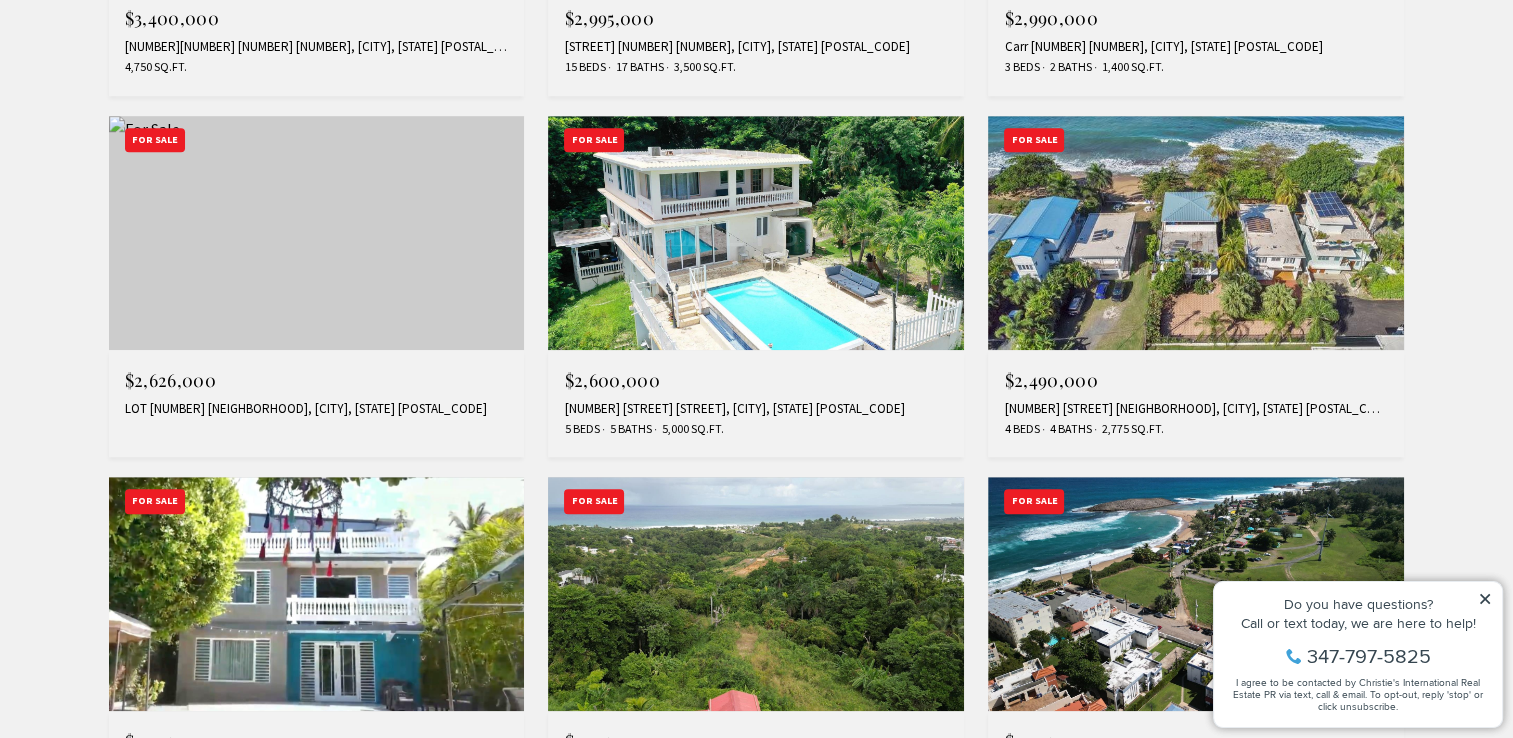 scroll, scrollTop: 1500, scrollLeft: 0, axis: vertical 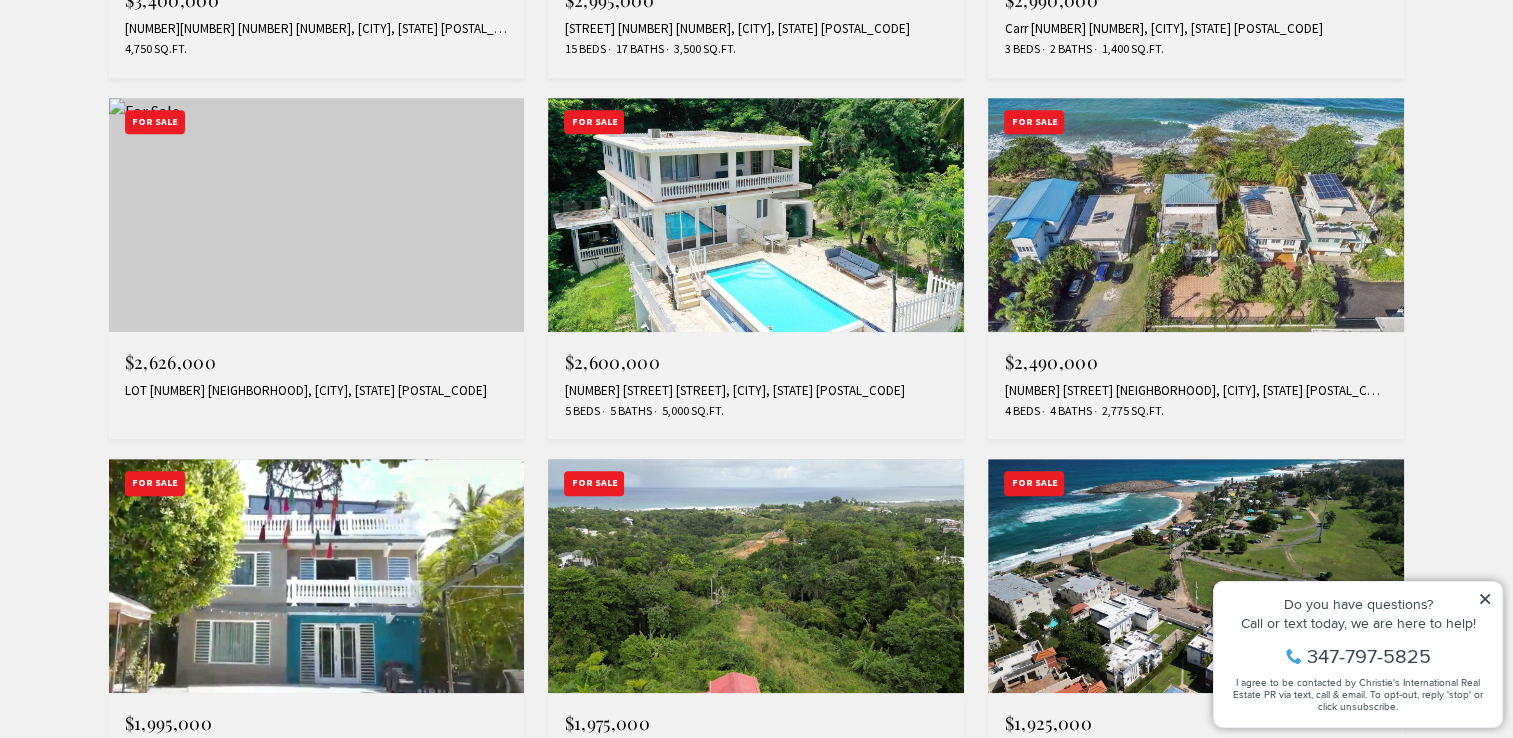 click on "**********" at bounding box center (757, -88) 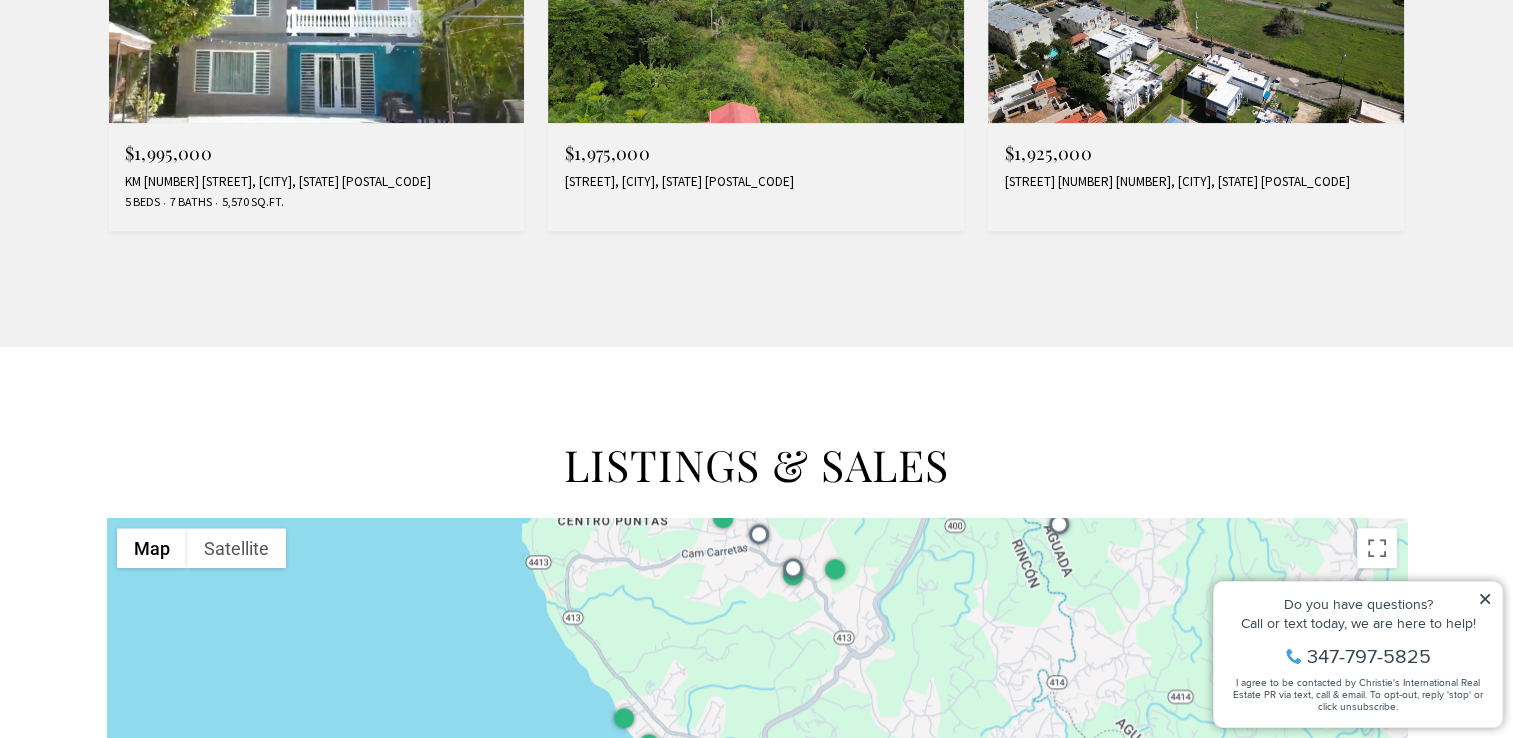 scroll, scrollTop: 2100, scrollLeft: 0, axis: vertical 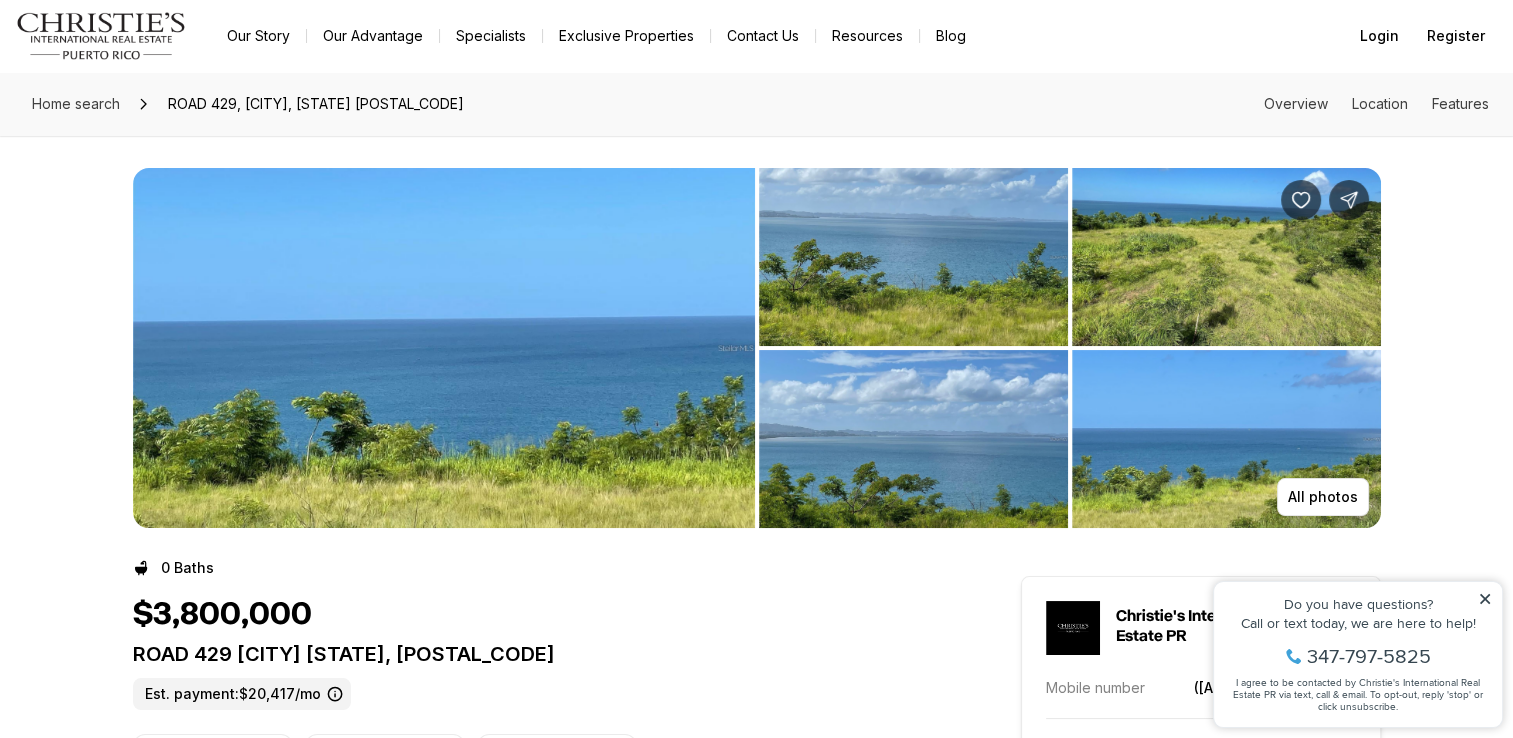 click at bounding box center (444, 348) 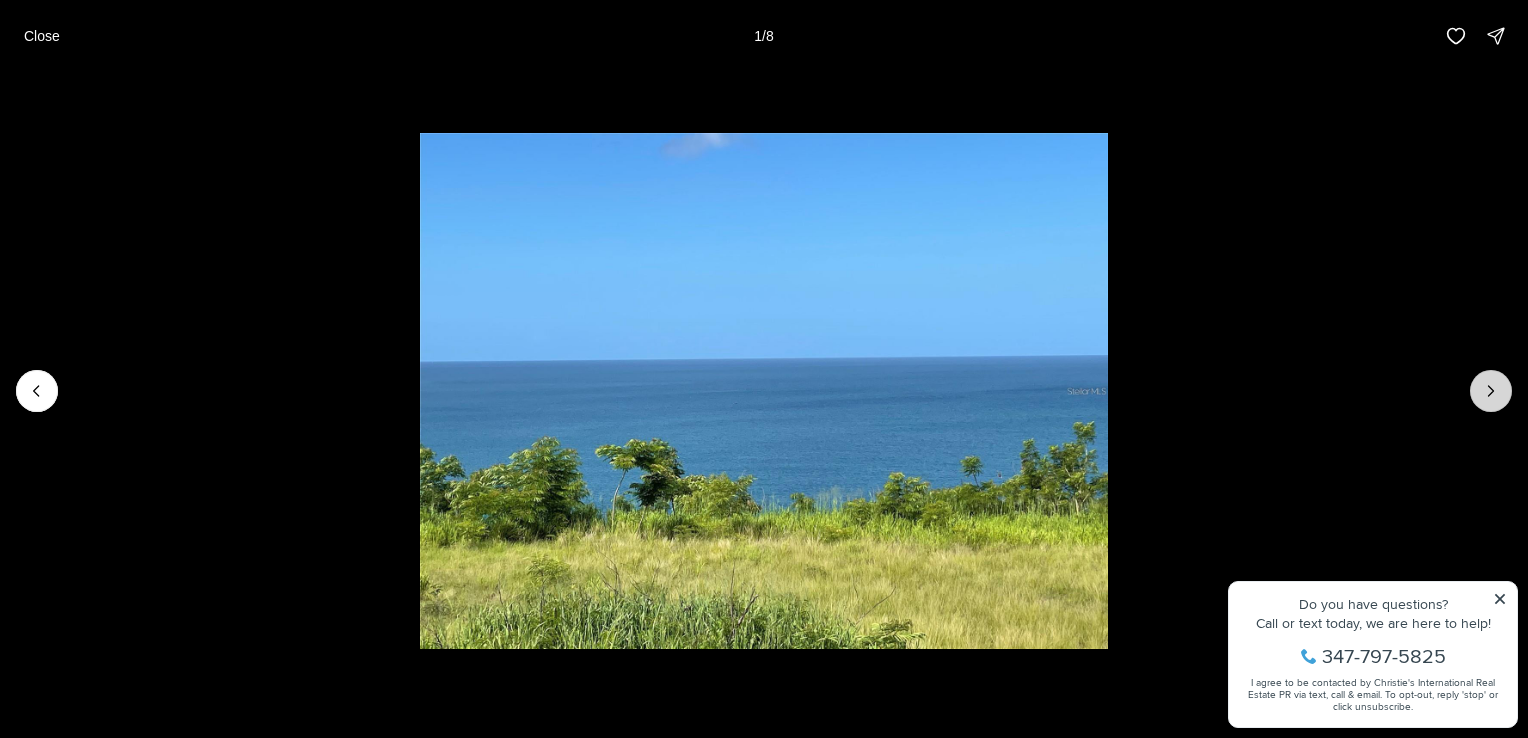 click at bounding box center (1491, 391) 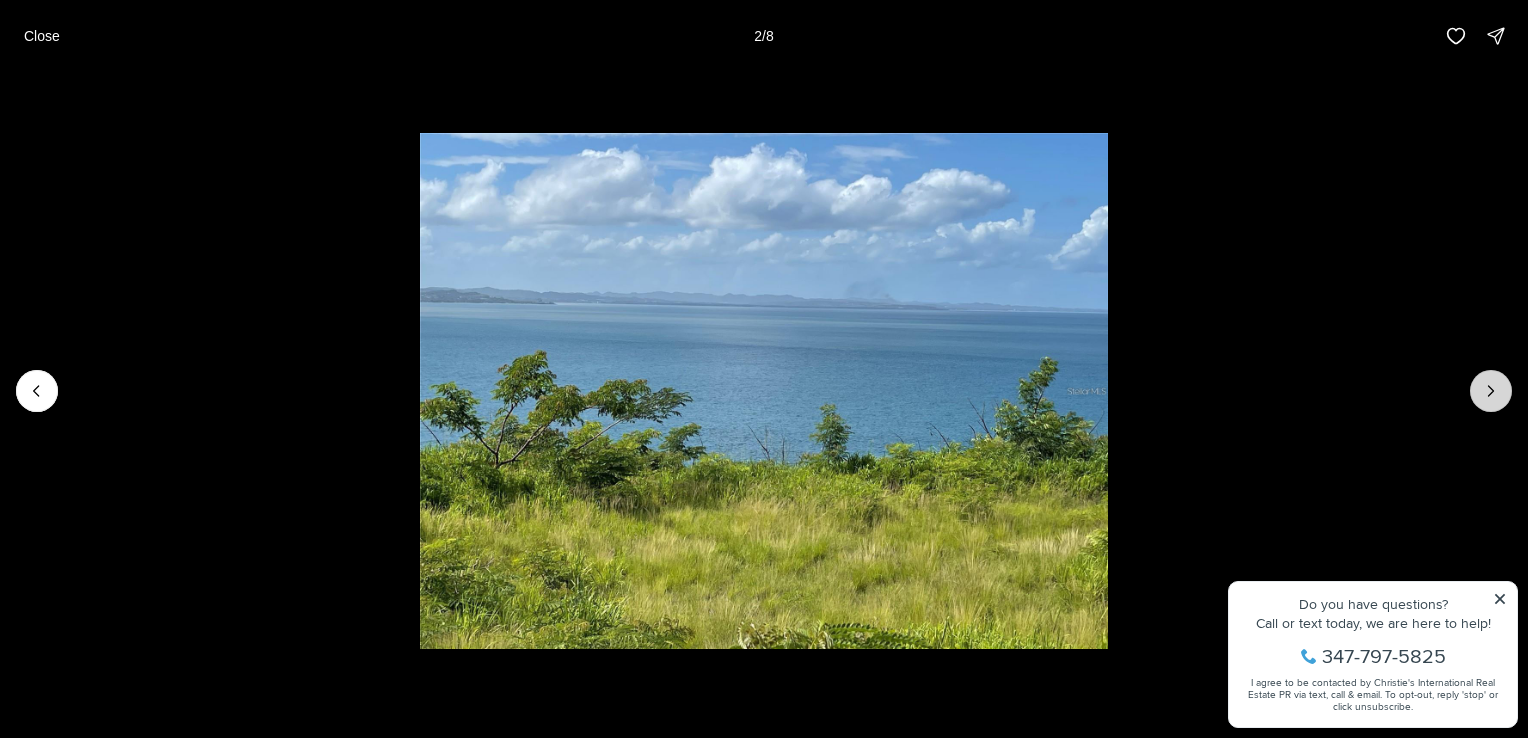 click at bounding box center [1491, 391] 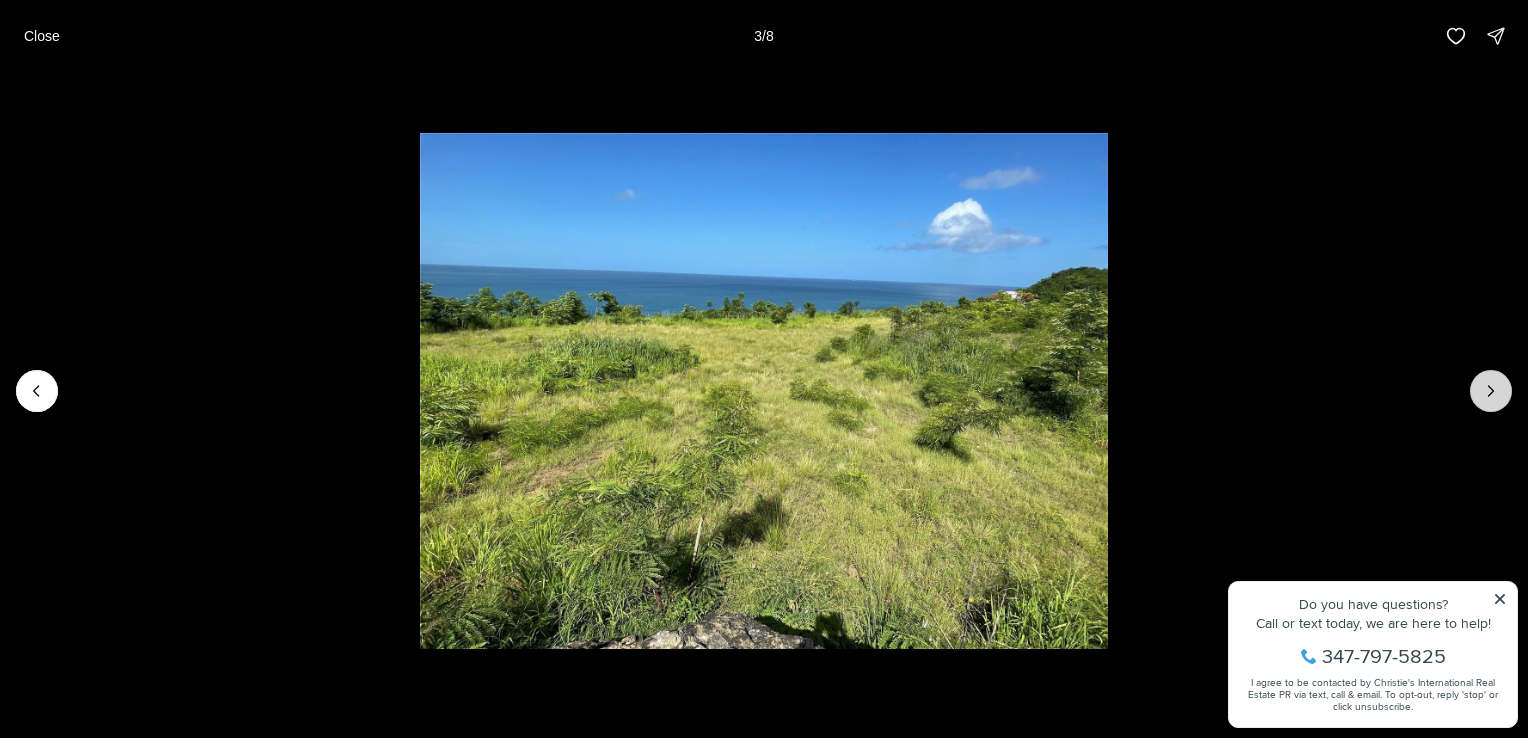 click at bounding box center [1491, 391] 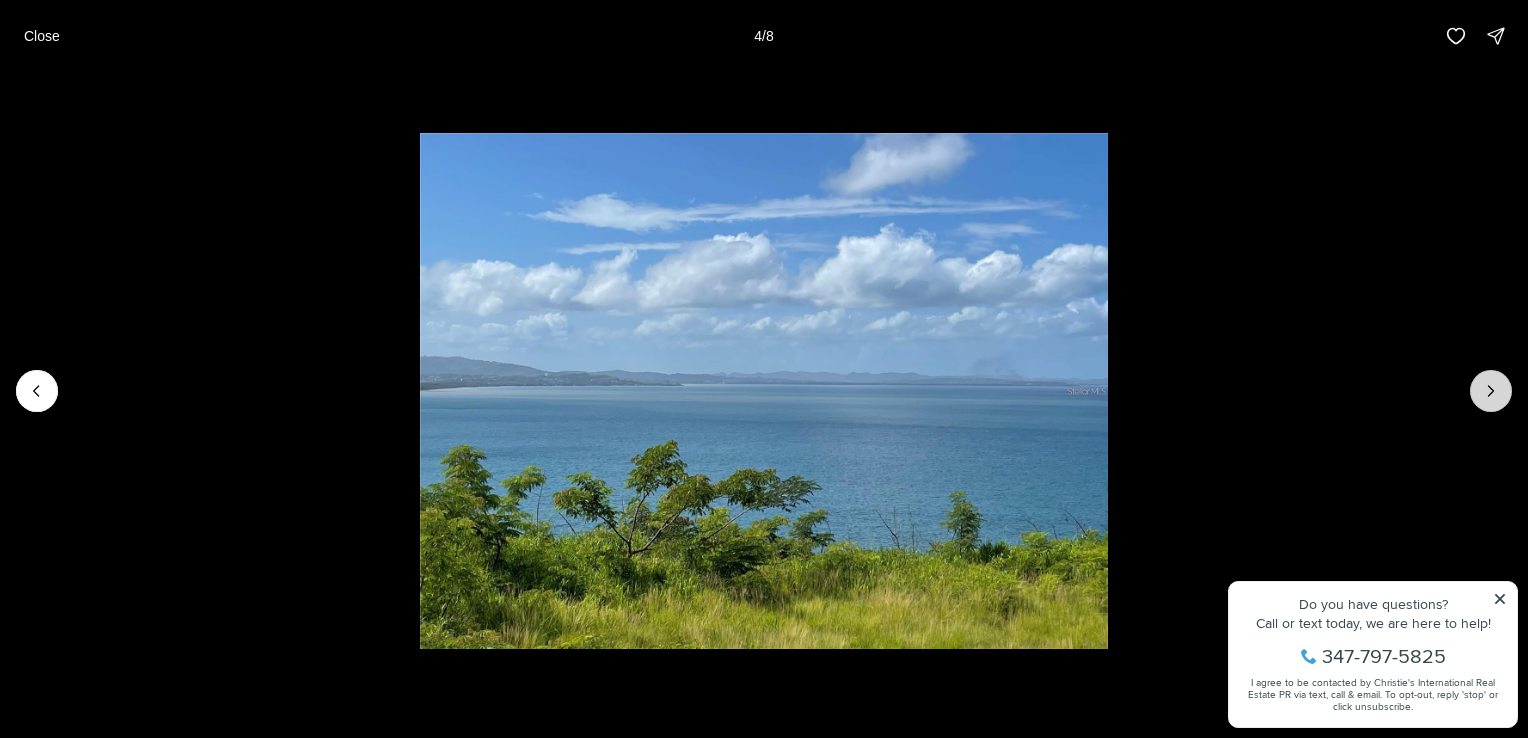 click at bounding box center [1491, 391] 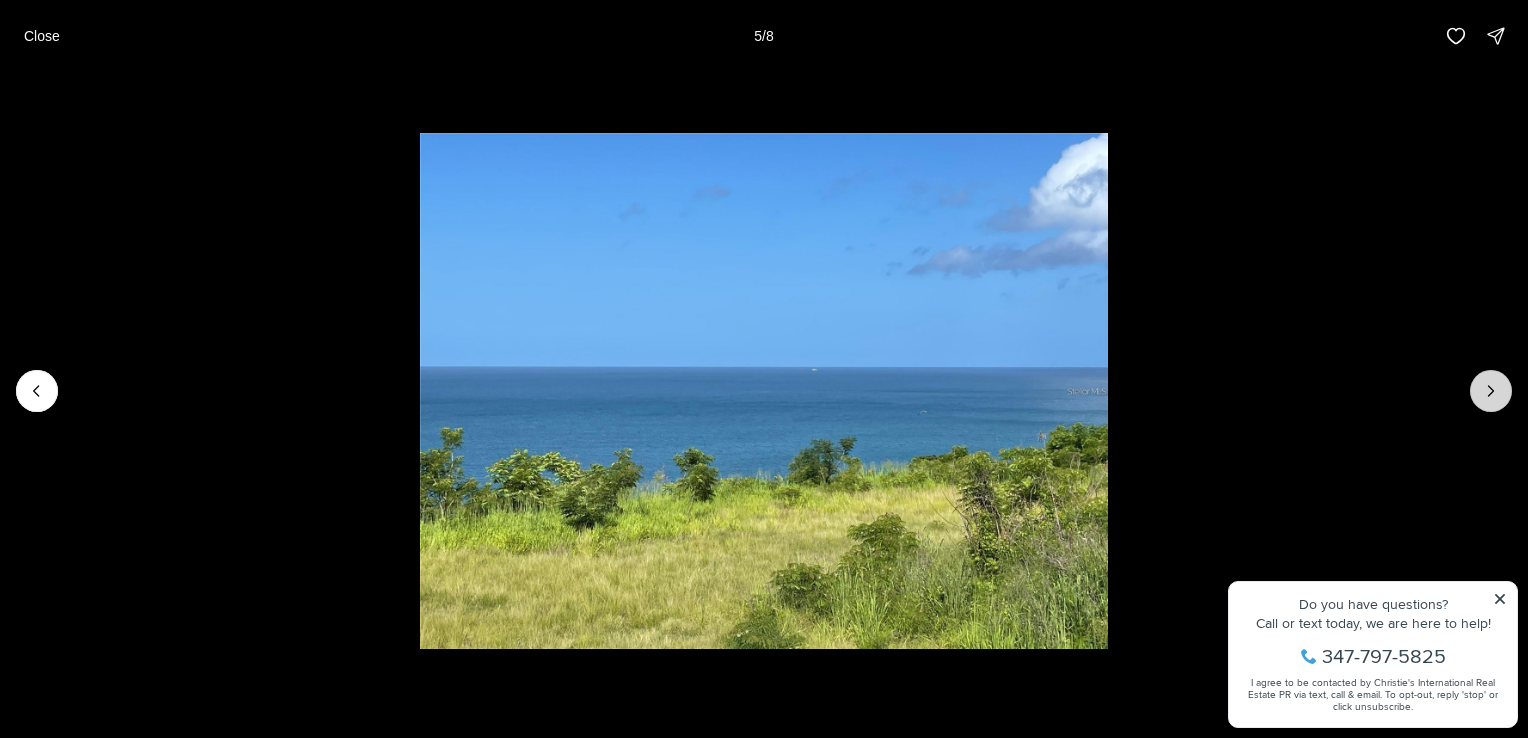 click at bounding box center (1491, 391) 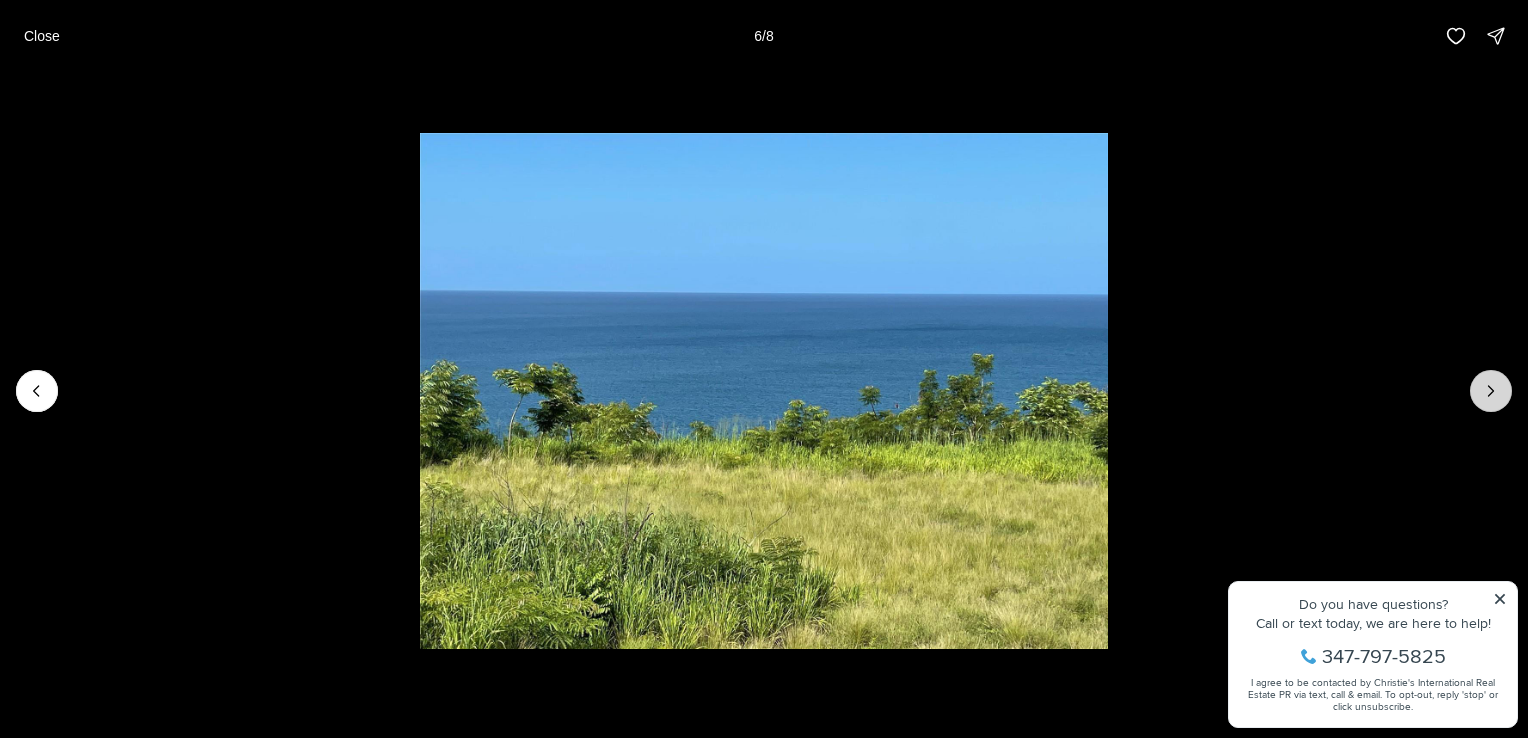 click at bounding box center (1491, 391) 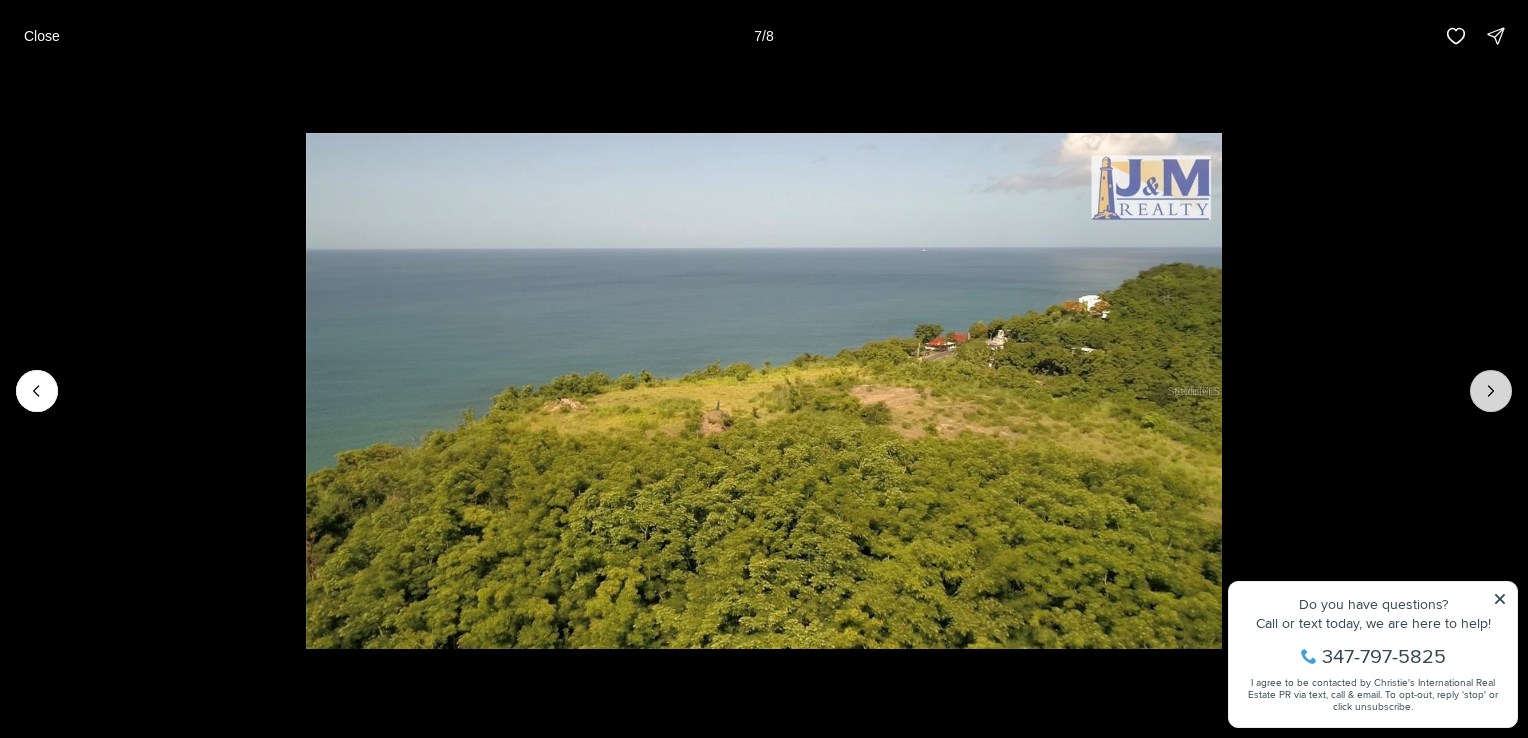 click at bounding box center [1491, 391] 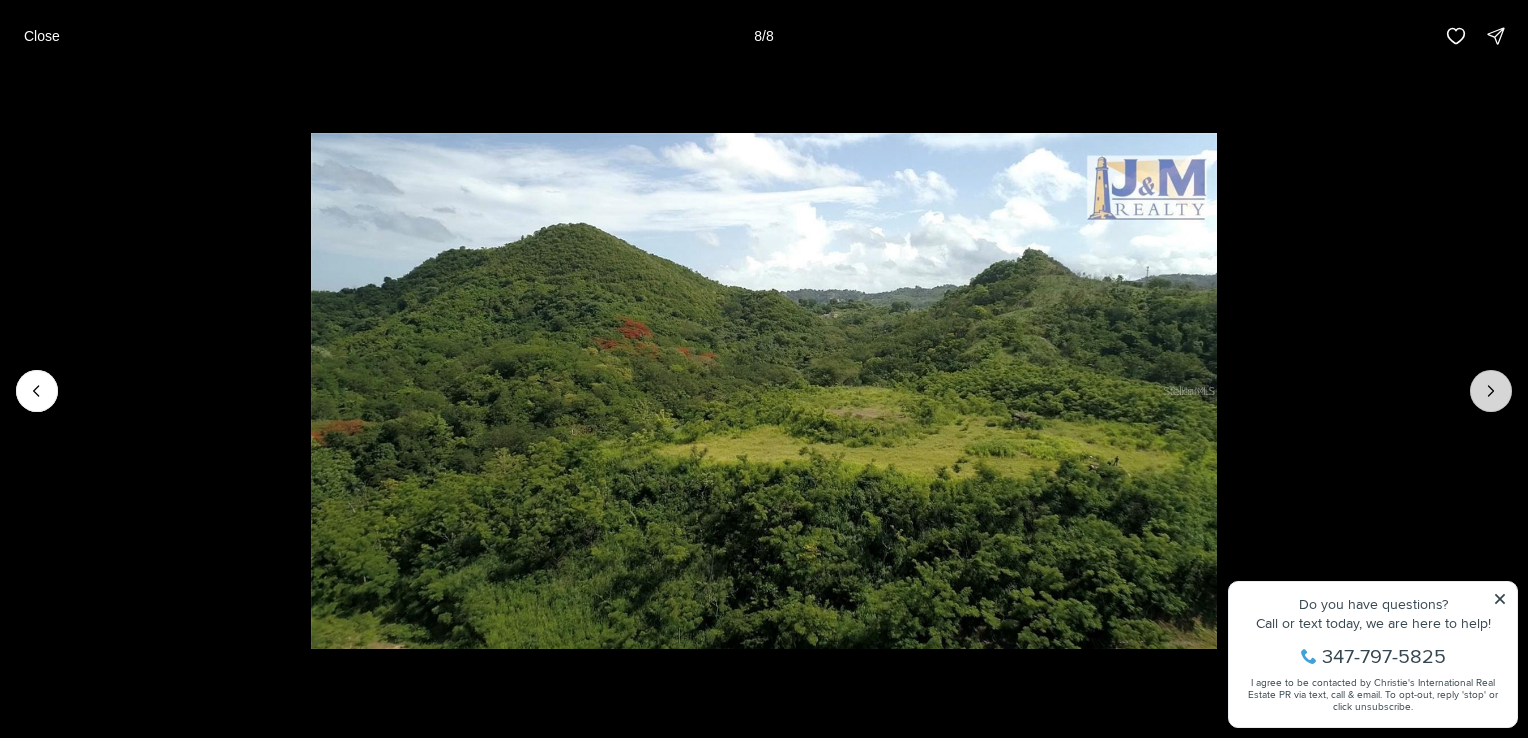click at bounding box center [1491, 391] 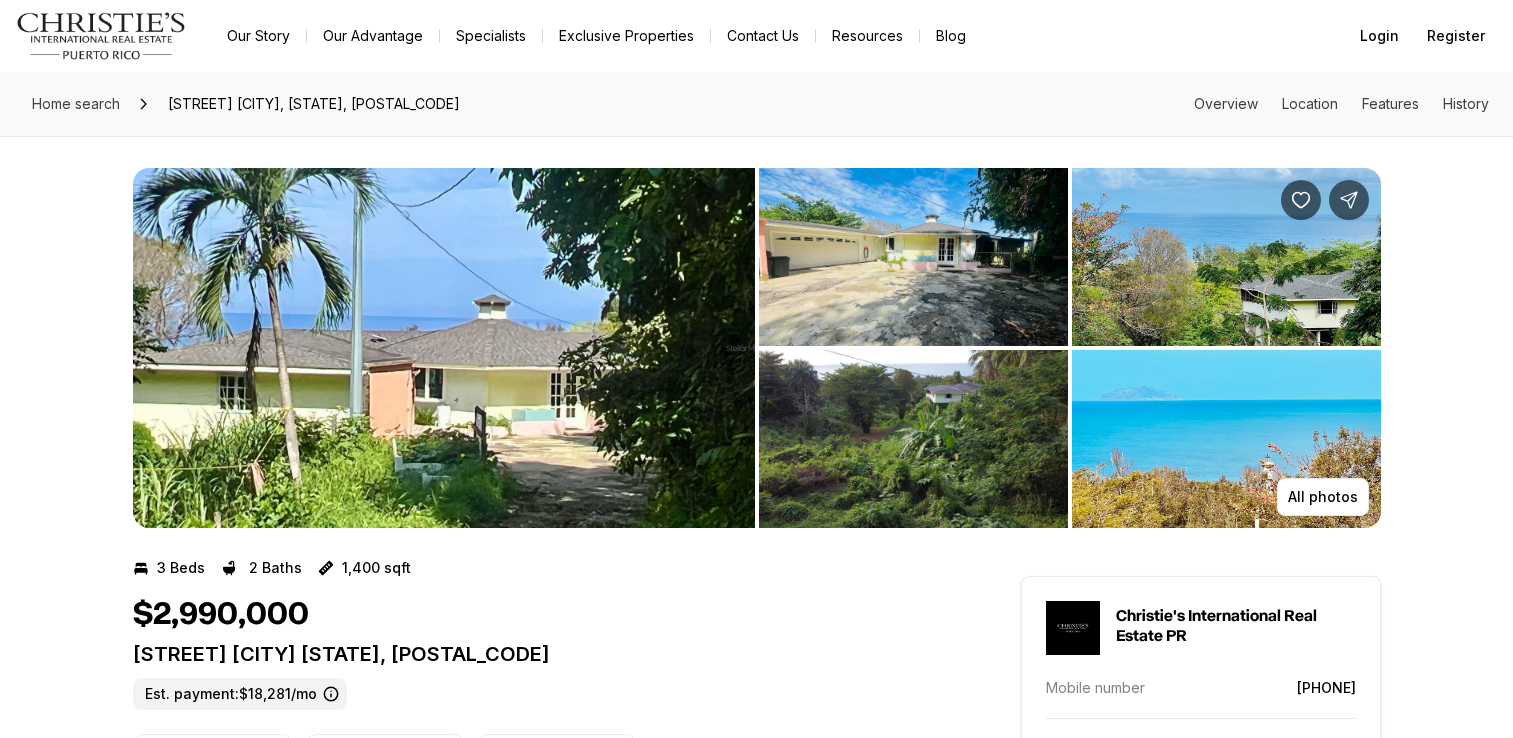 scroll, scrollTop: 0, scrollLeft: 0, axis: both 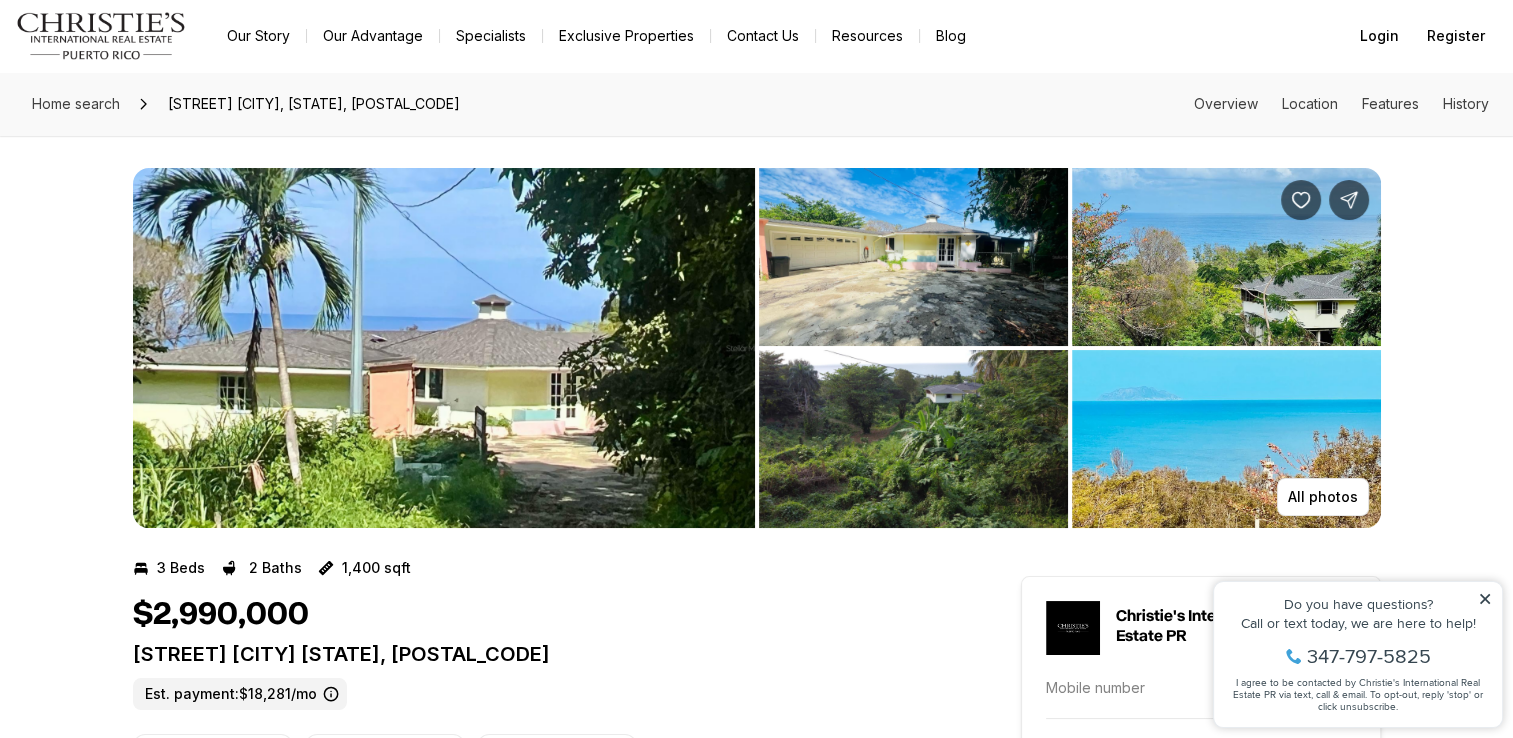 click at bounding box center [444, 348] 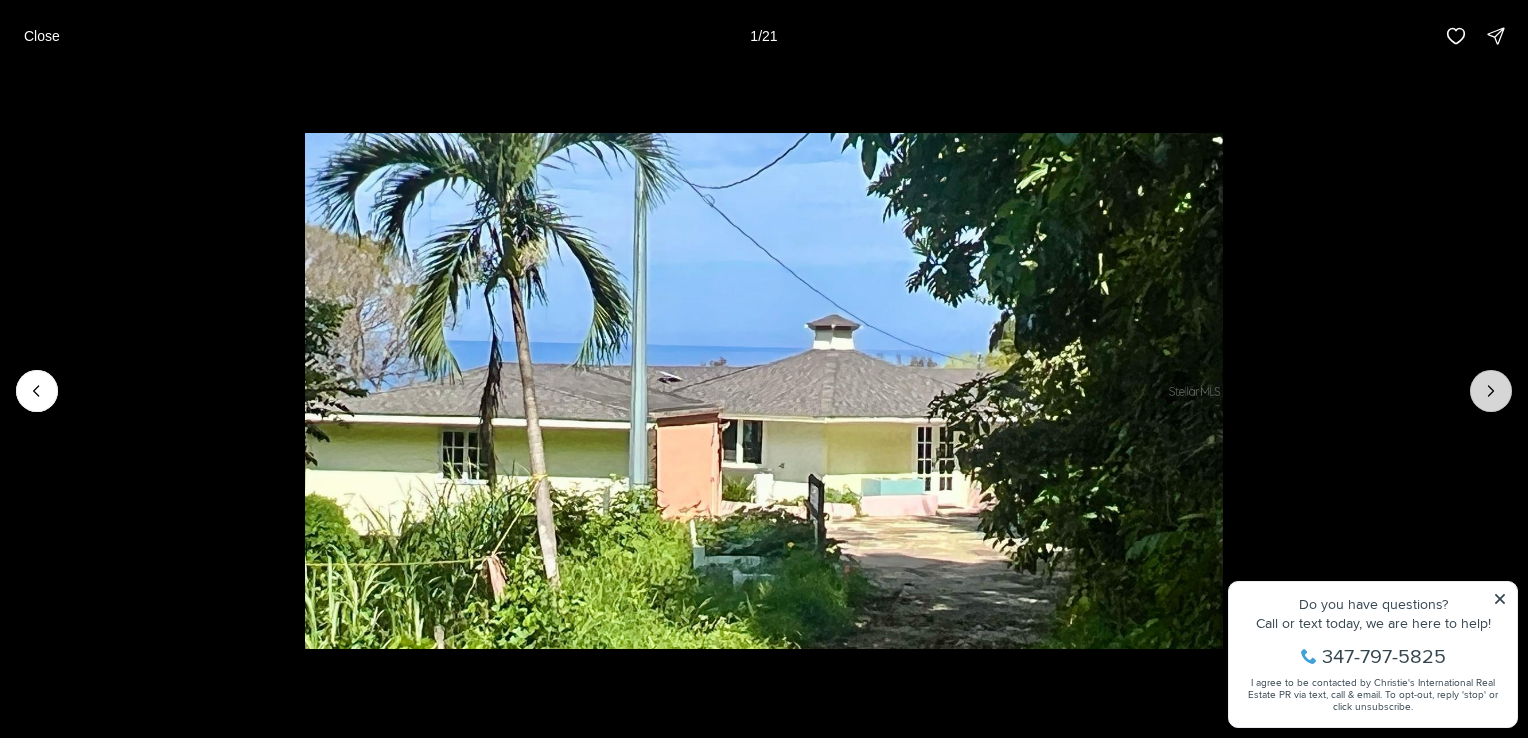 click at bounding box center (1491, 391) 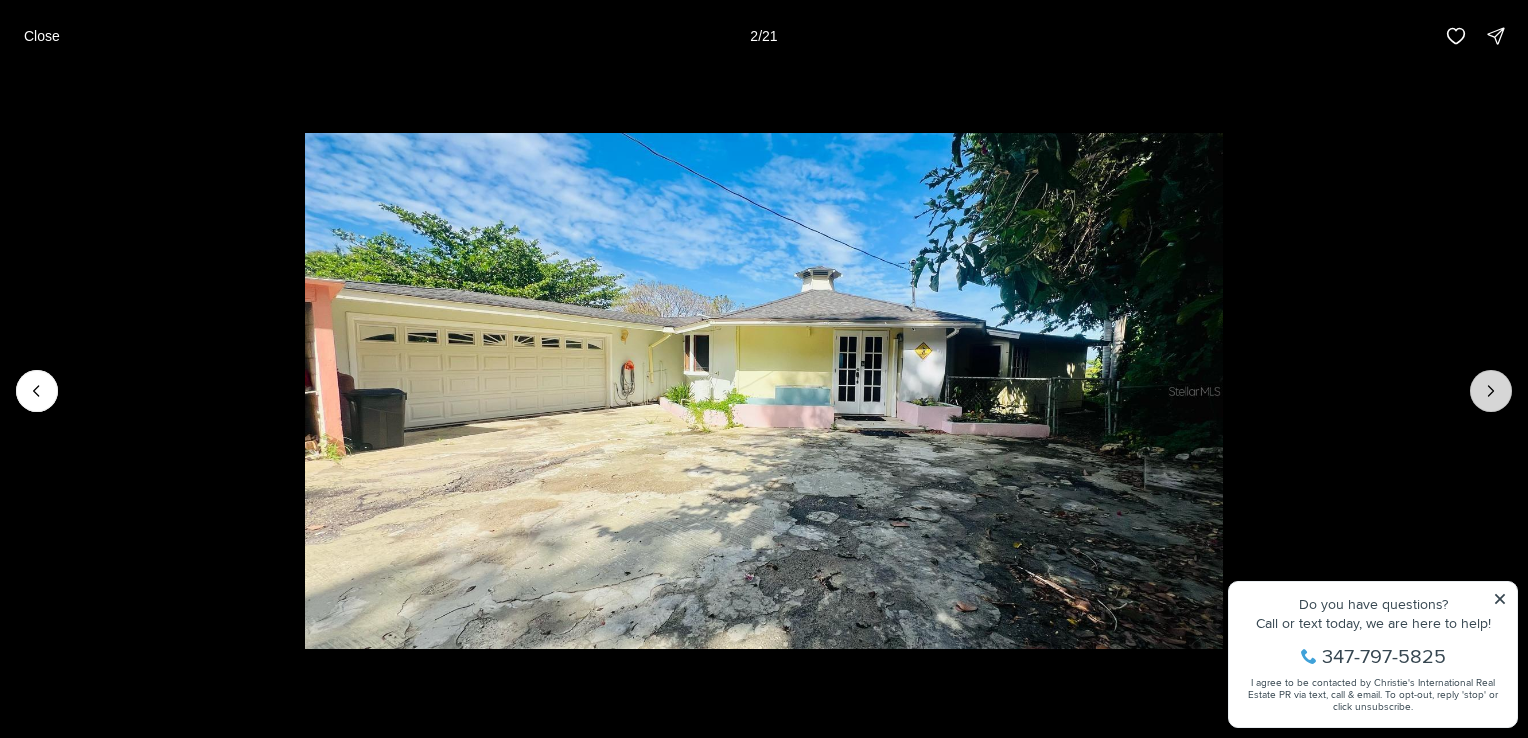 click at bounding box center [1491, 391] 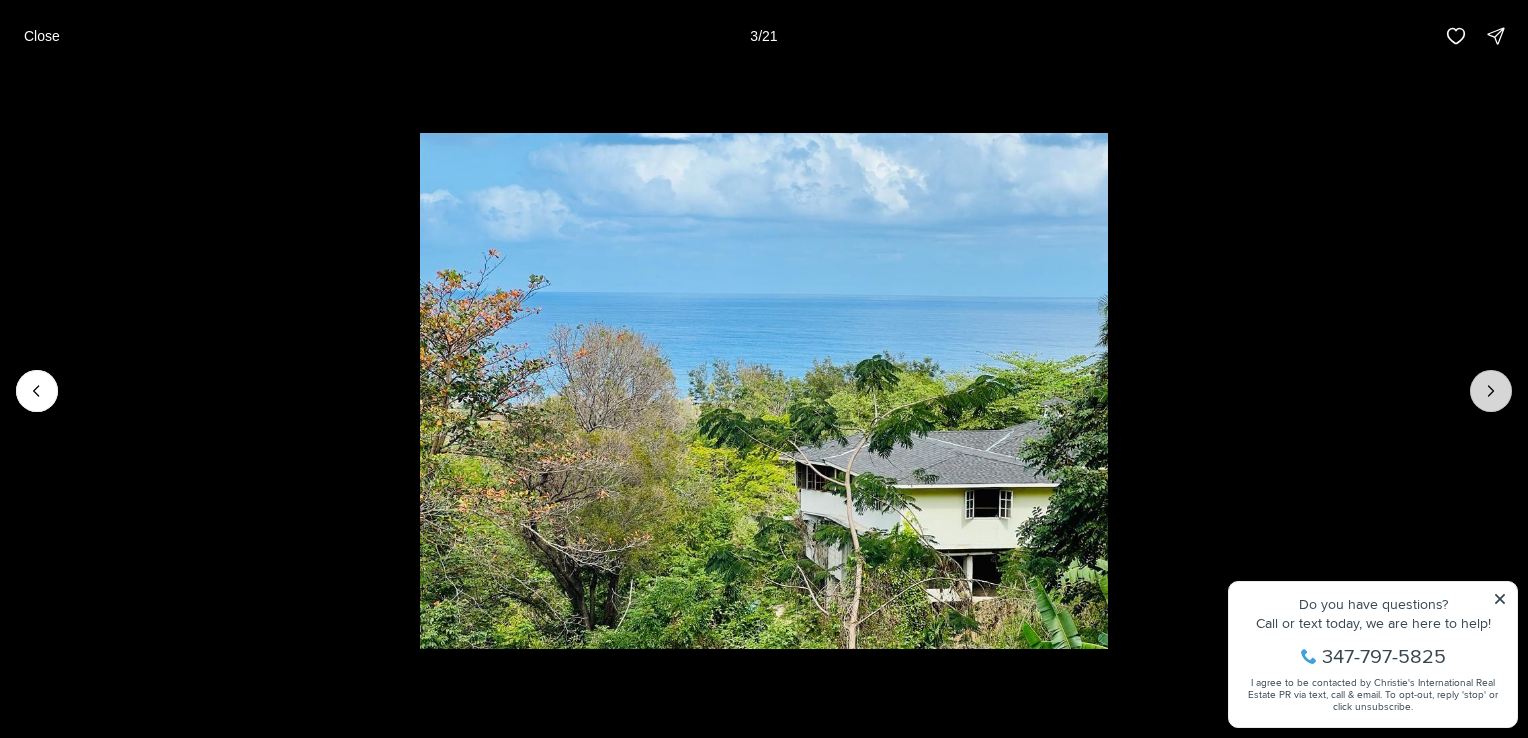 click at bounding box center [1491, 391] 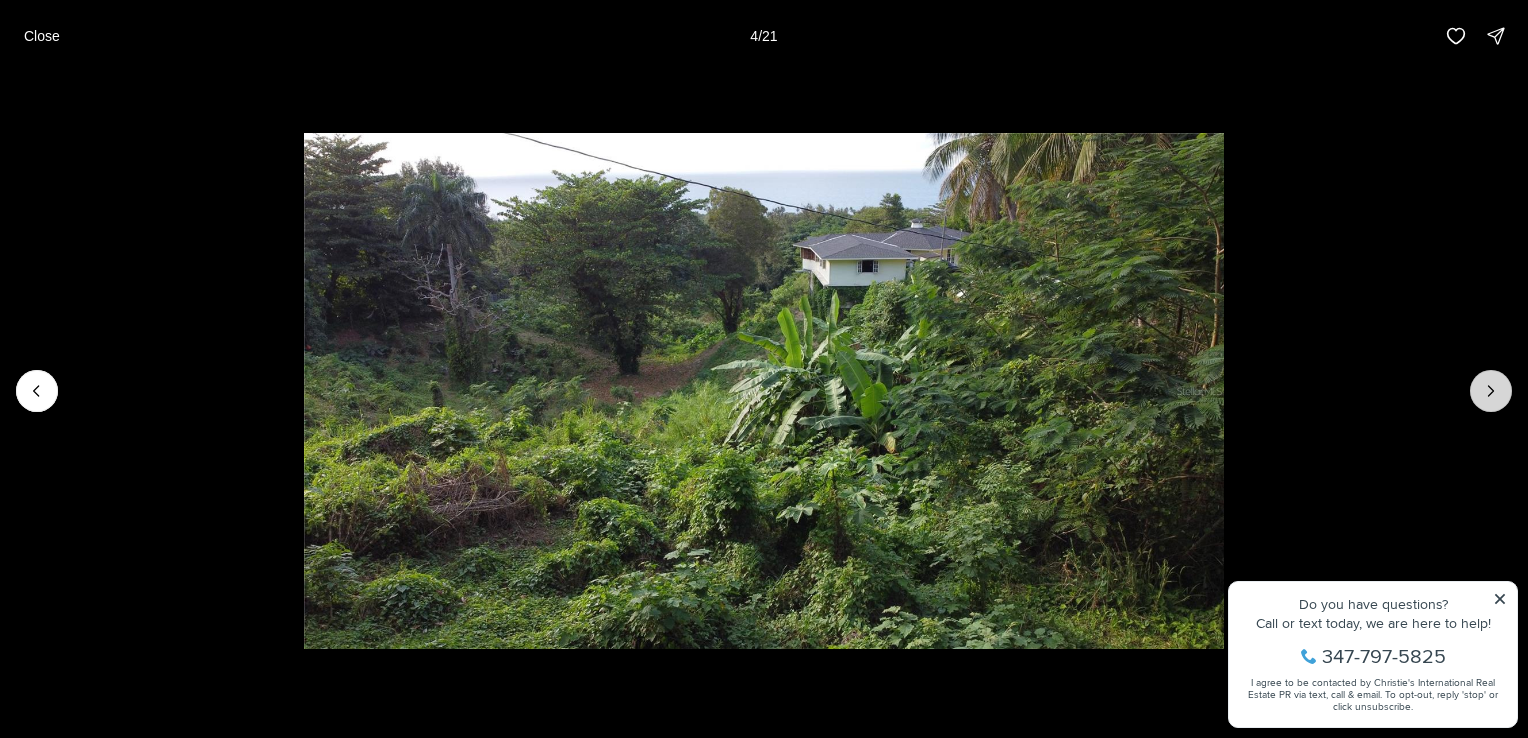 click at bounding box center (1491, 391) 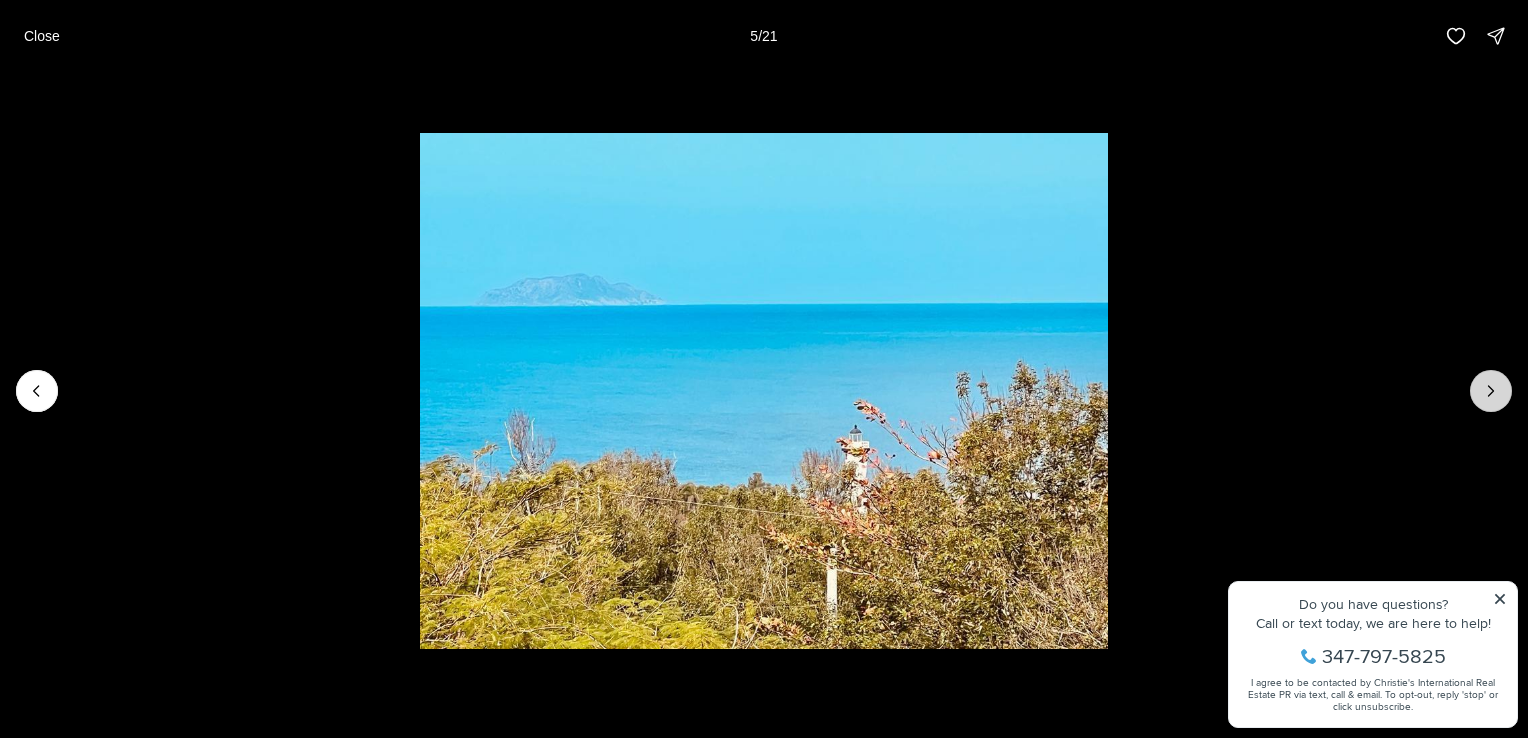 click at bounding box center [1491, 391] 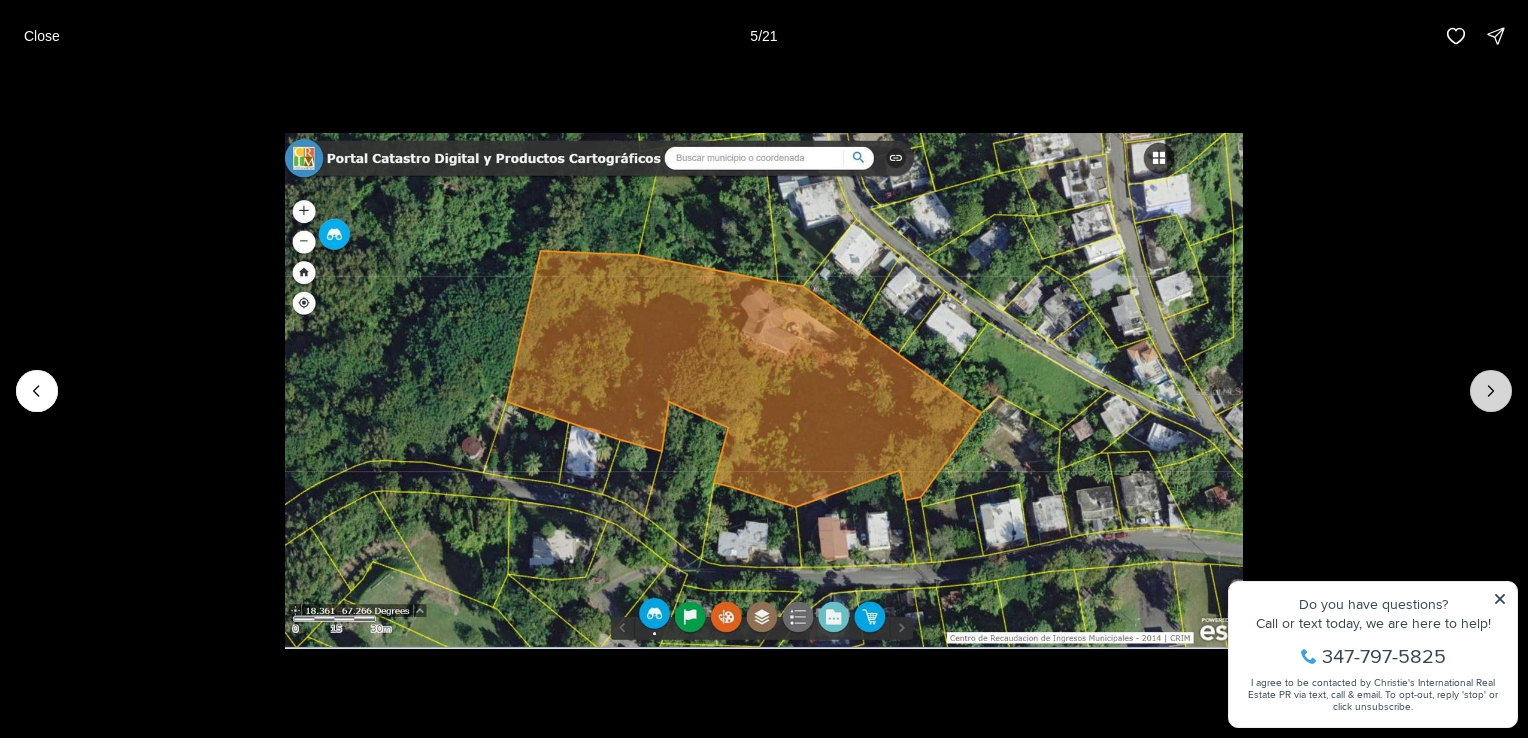 click at bounding box center [1491, 391] 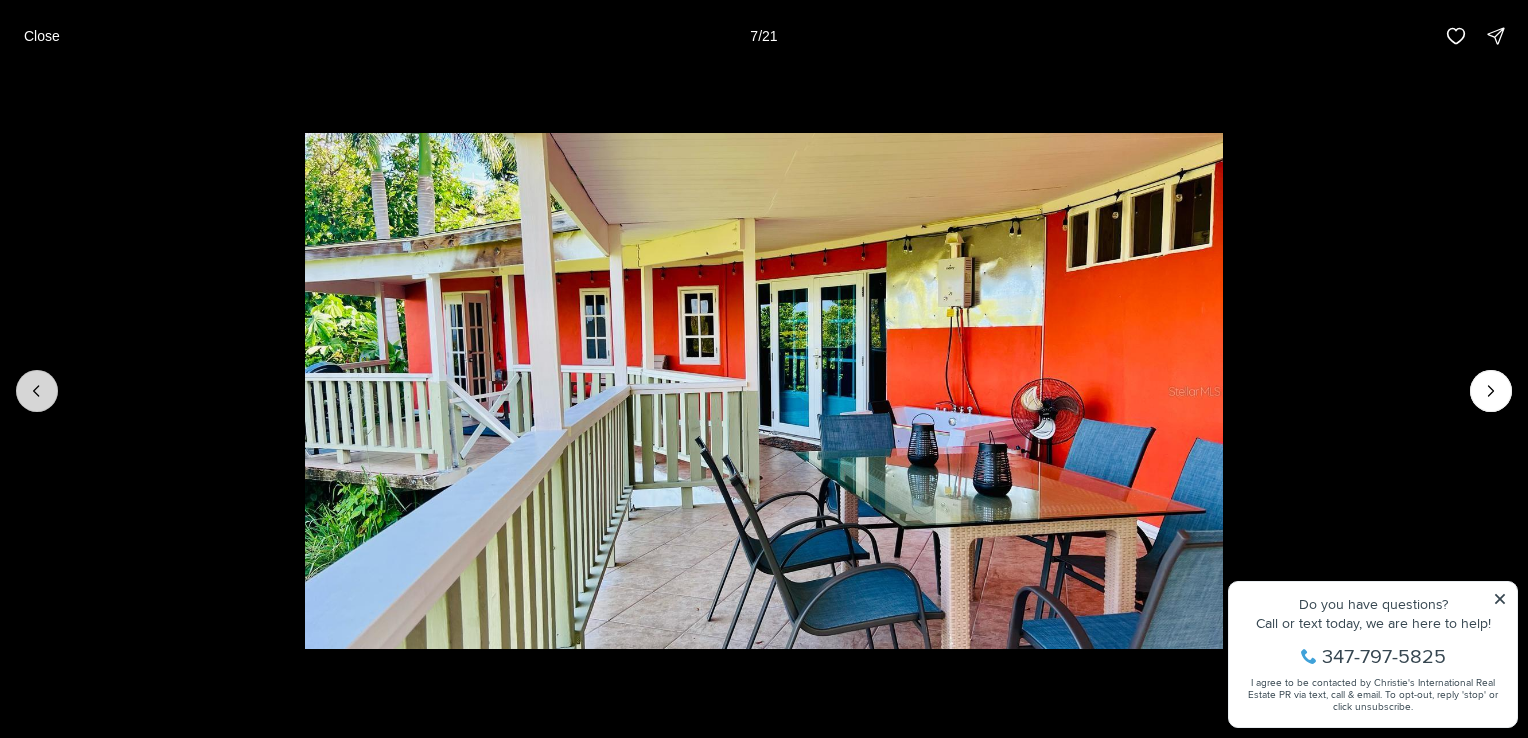 click at bounding box center (37, 391) 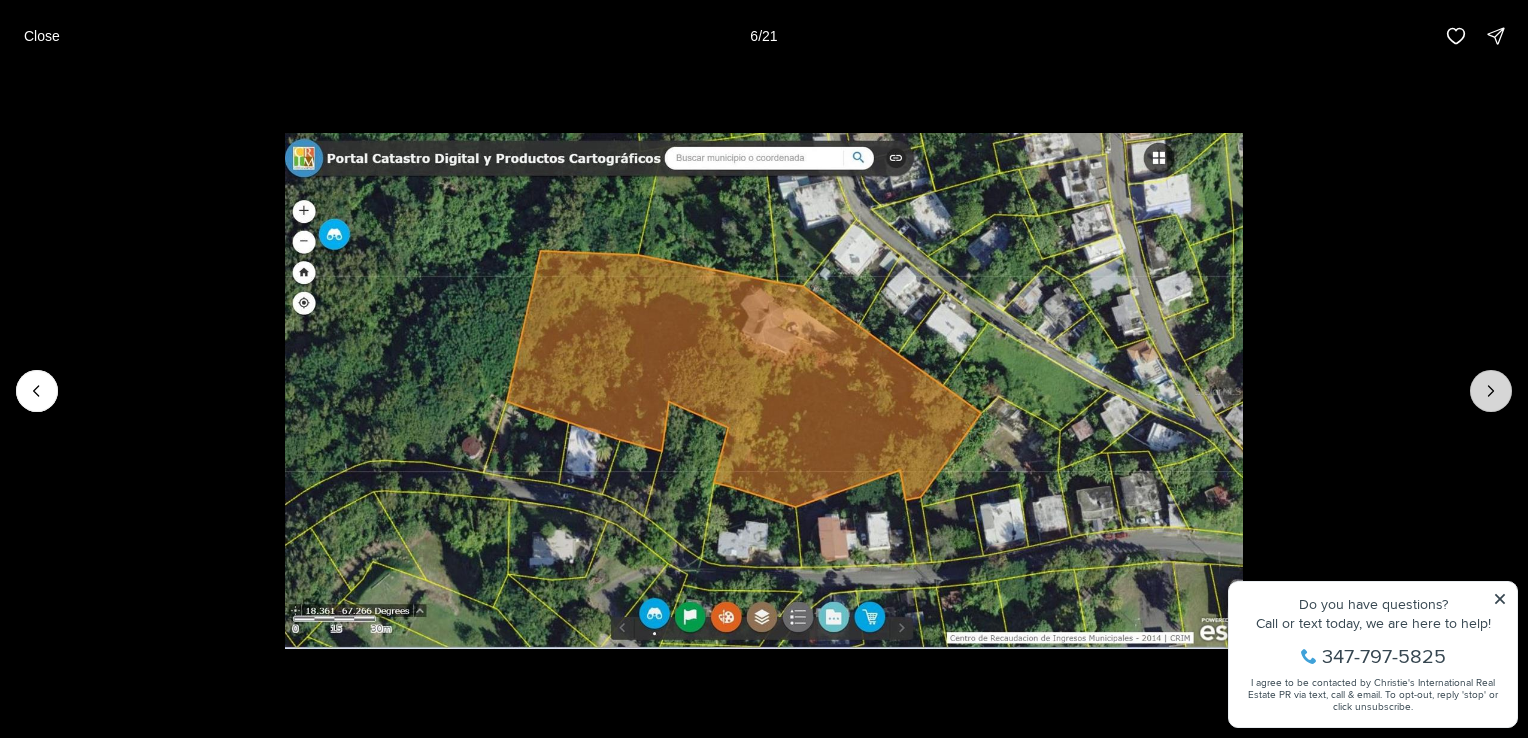 click at bounding box center (1491, 391) 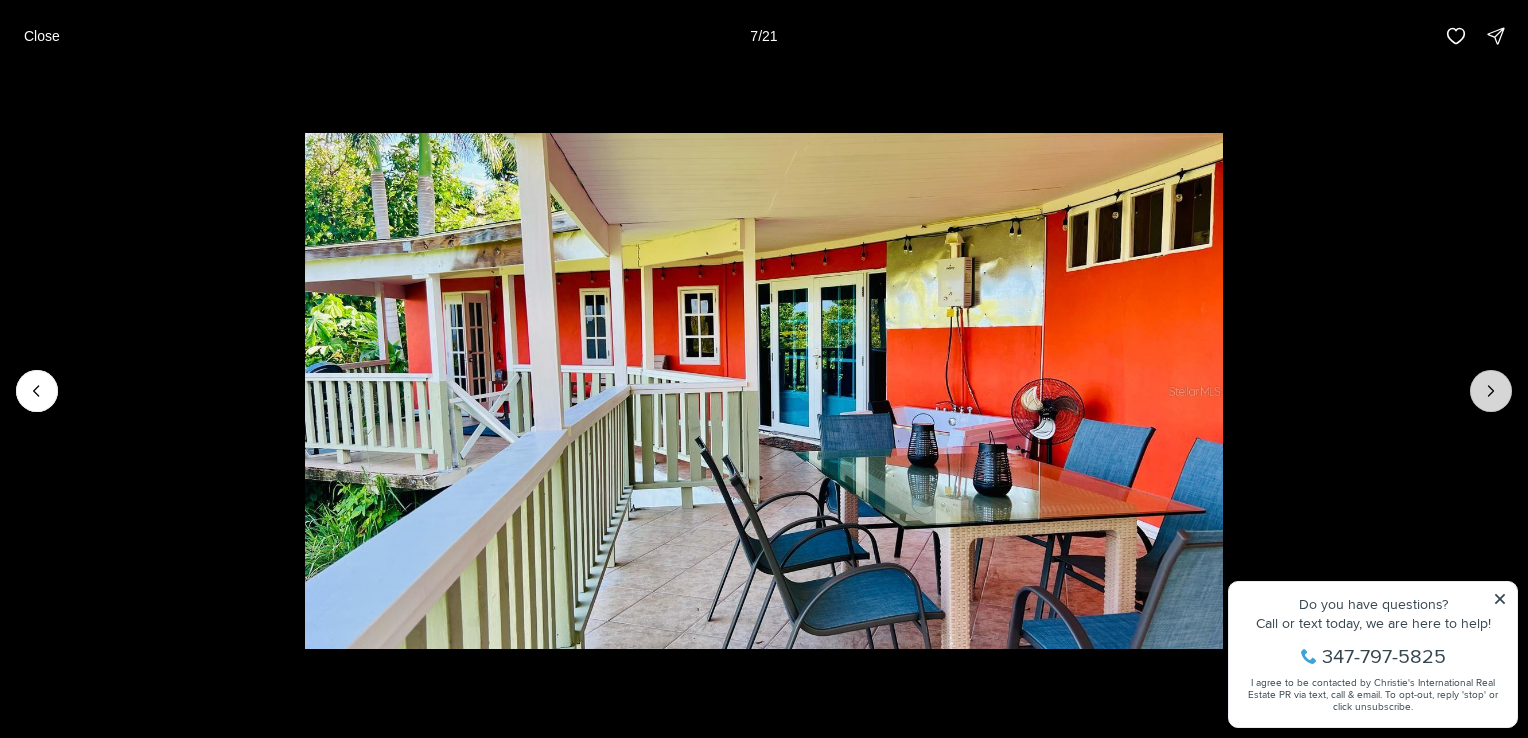 click at bounding box center [1491, 391] 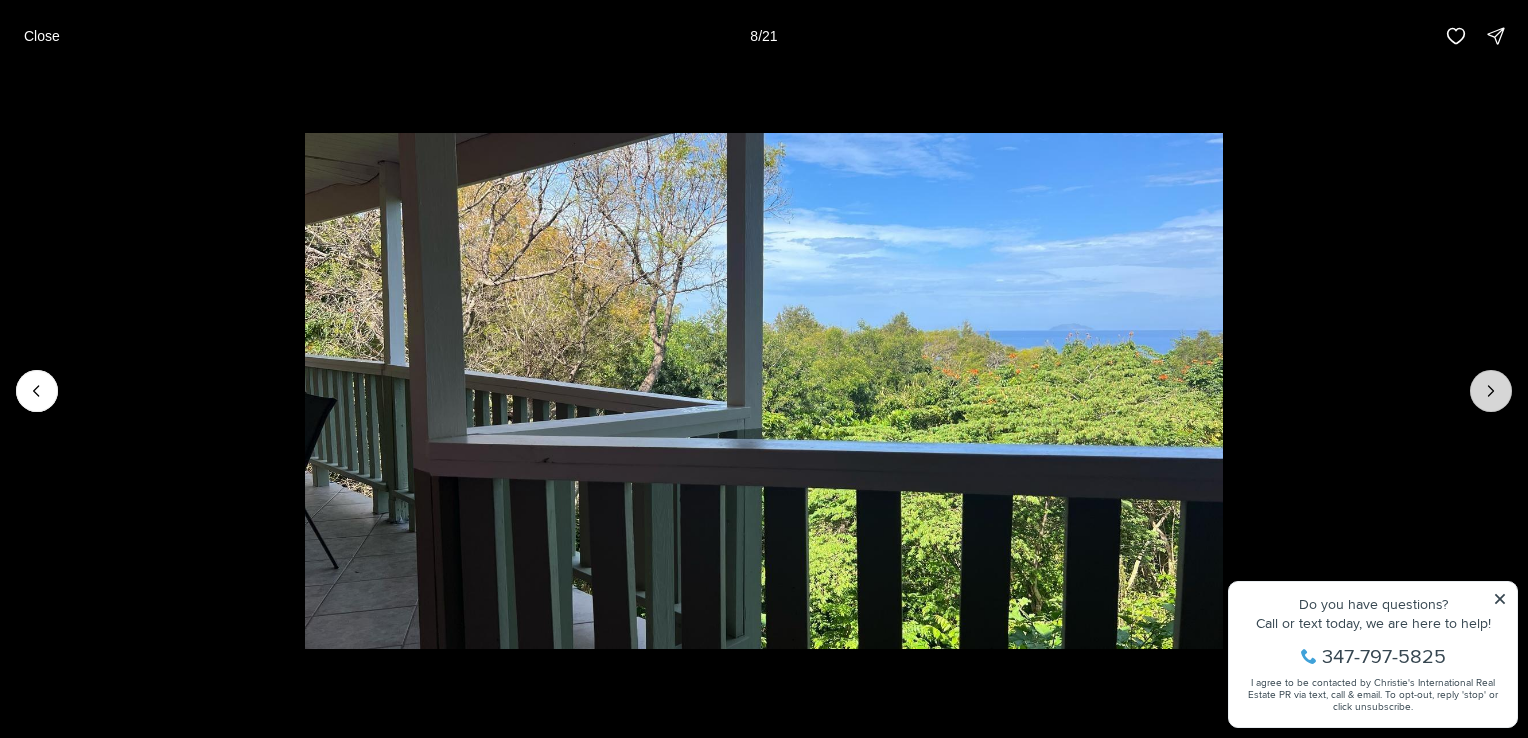 click at bounding box center (1491, 391) 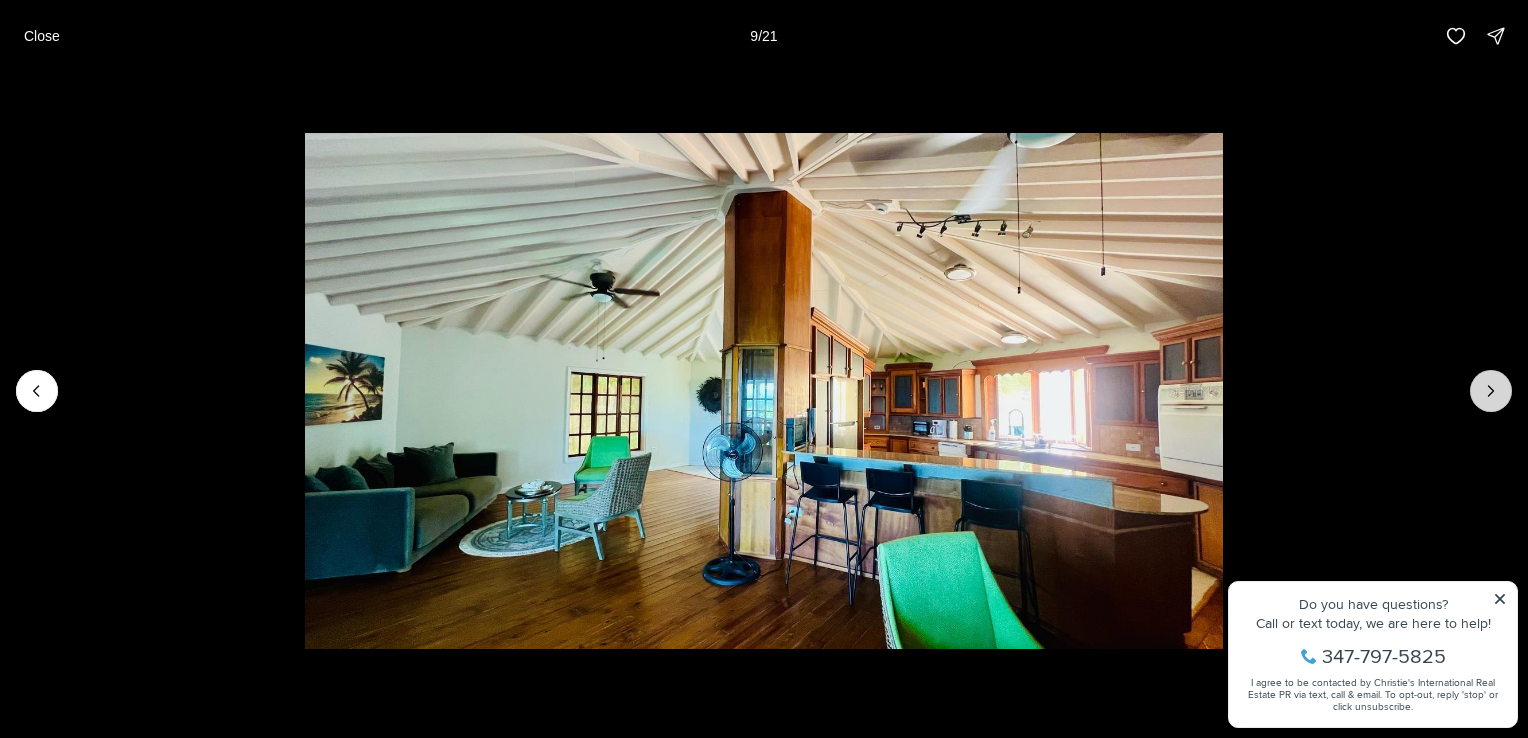 click at bounding box center (1491, 391) 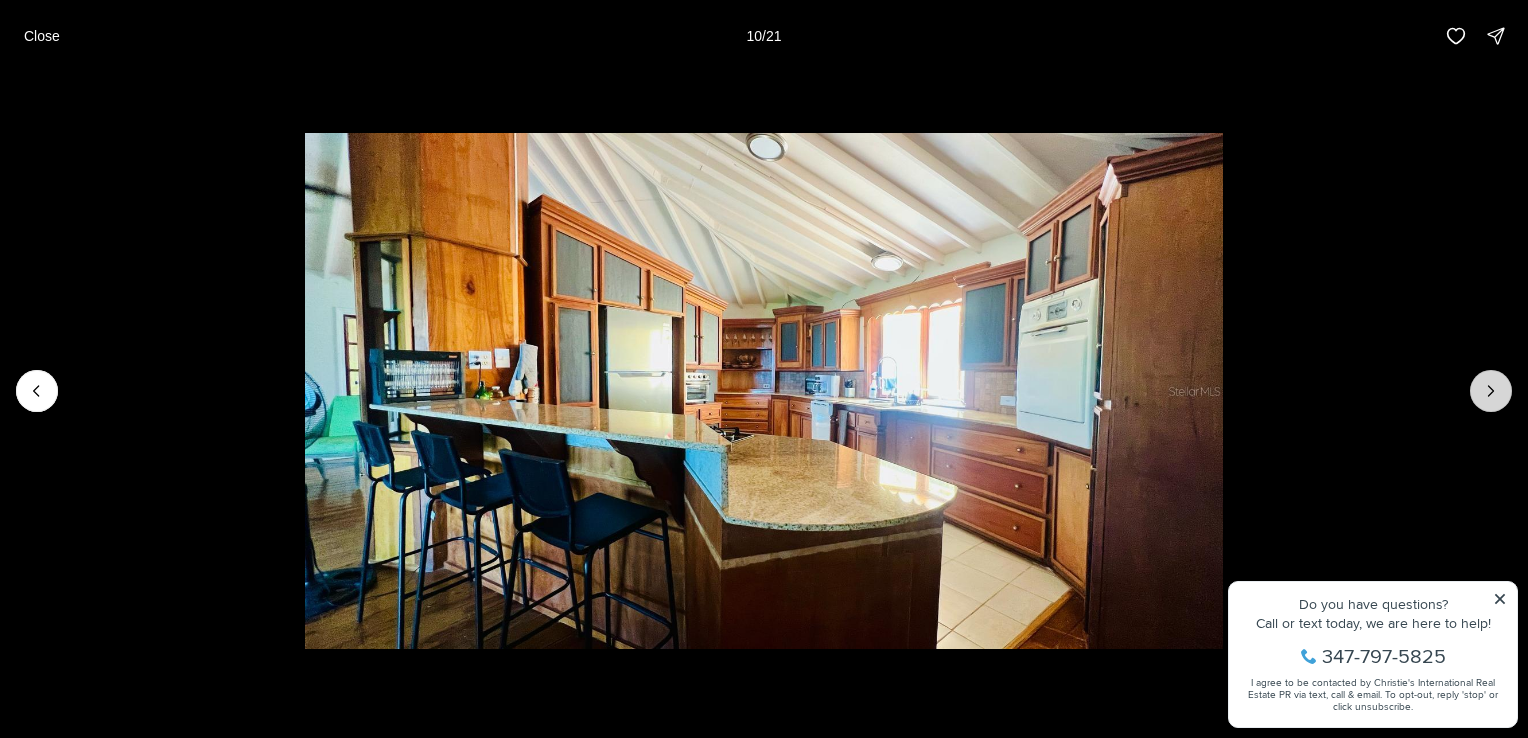 click at bounding box center (1491, 391) 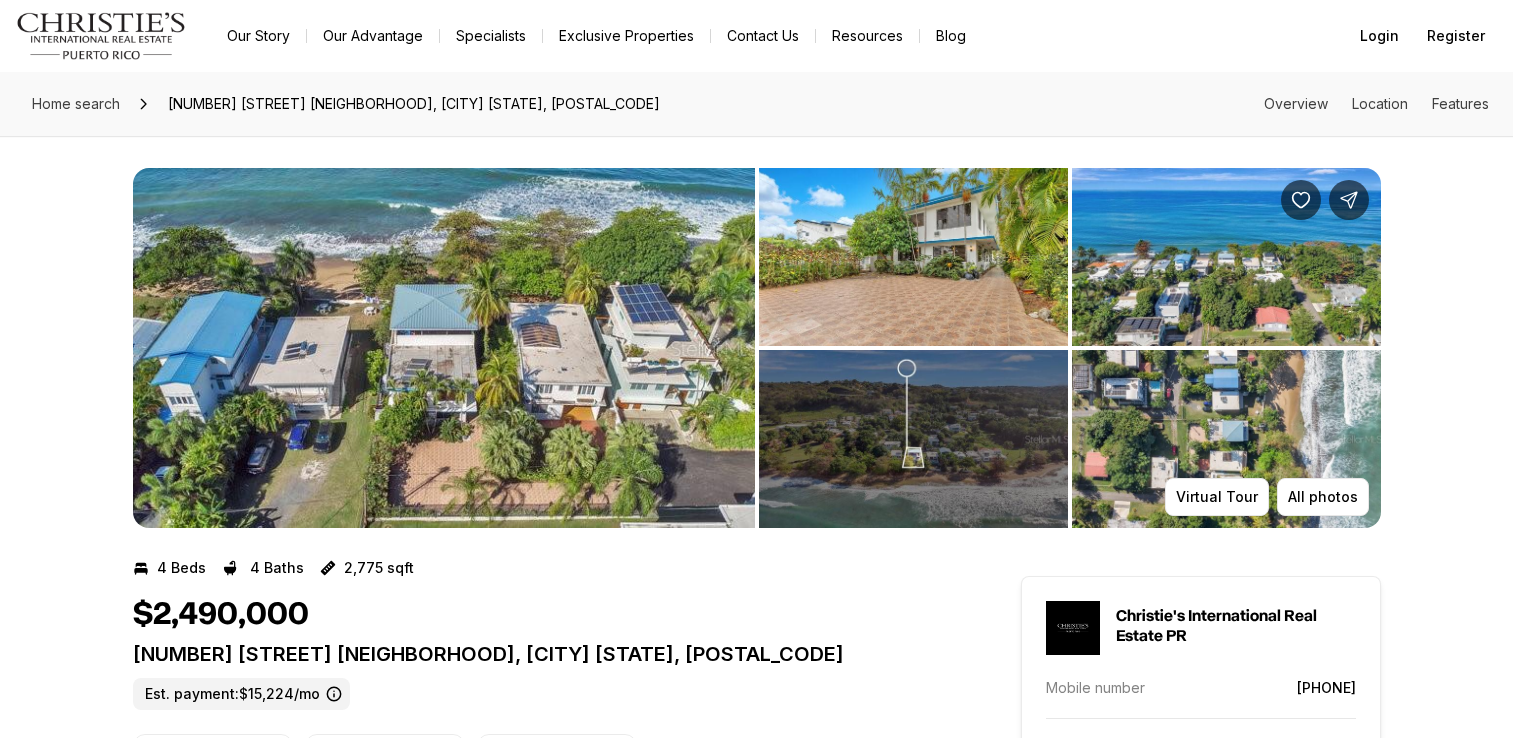 scroll, scrollTop: 0, scrollLeft: 0, axis: both 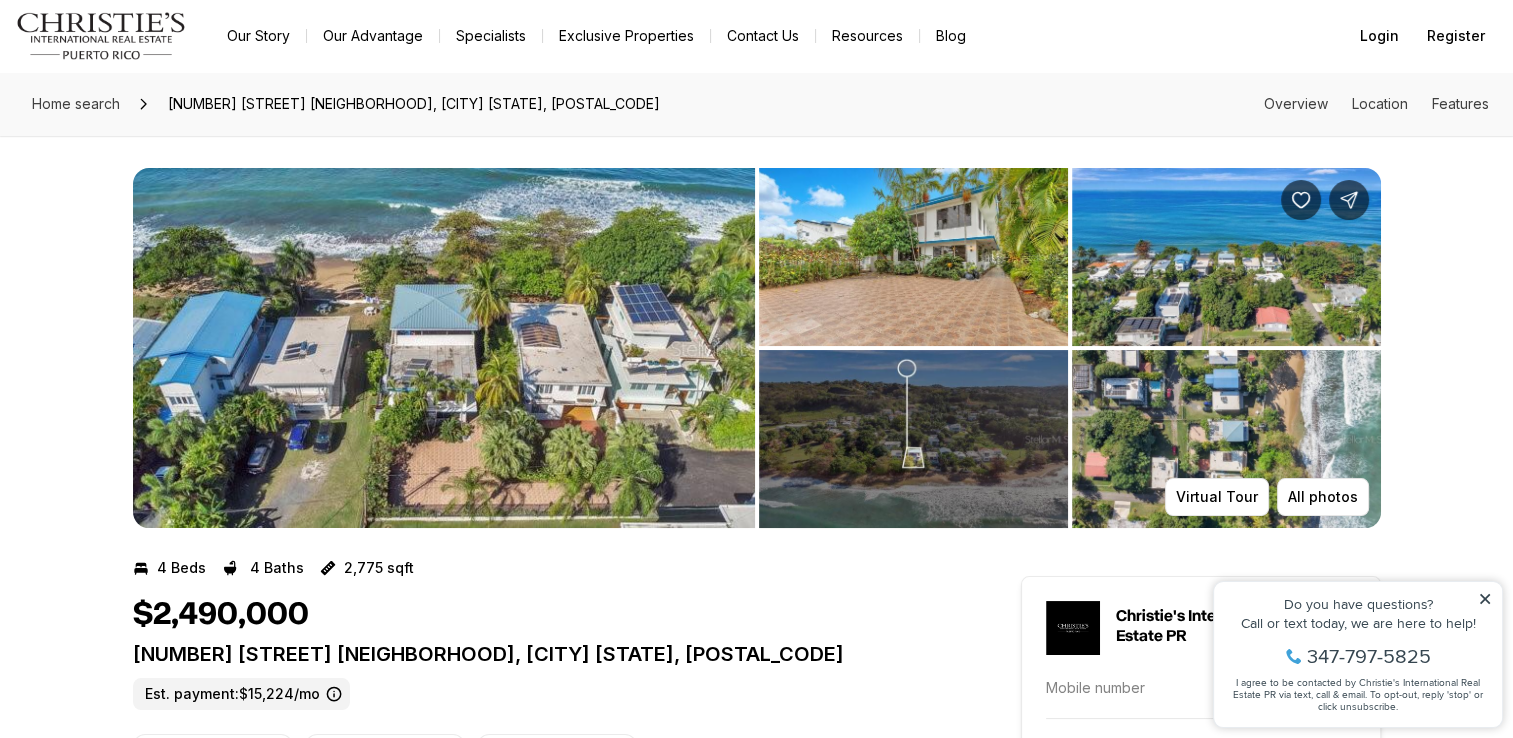 click at bounding box center (444, 348) 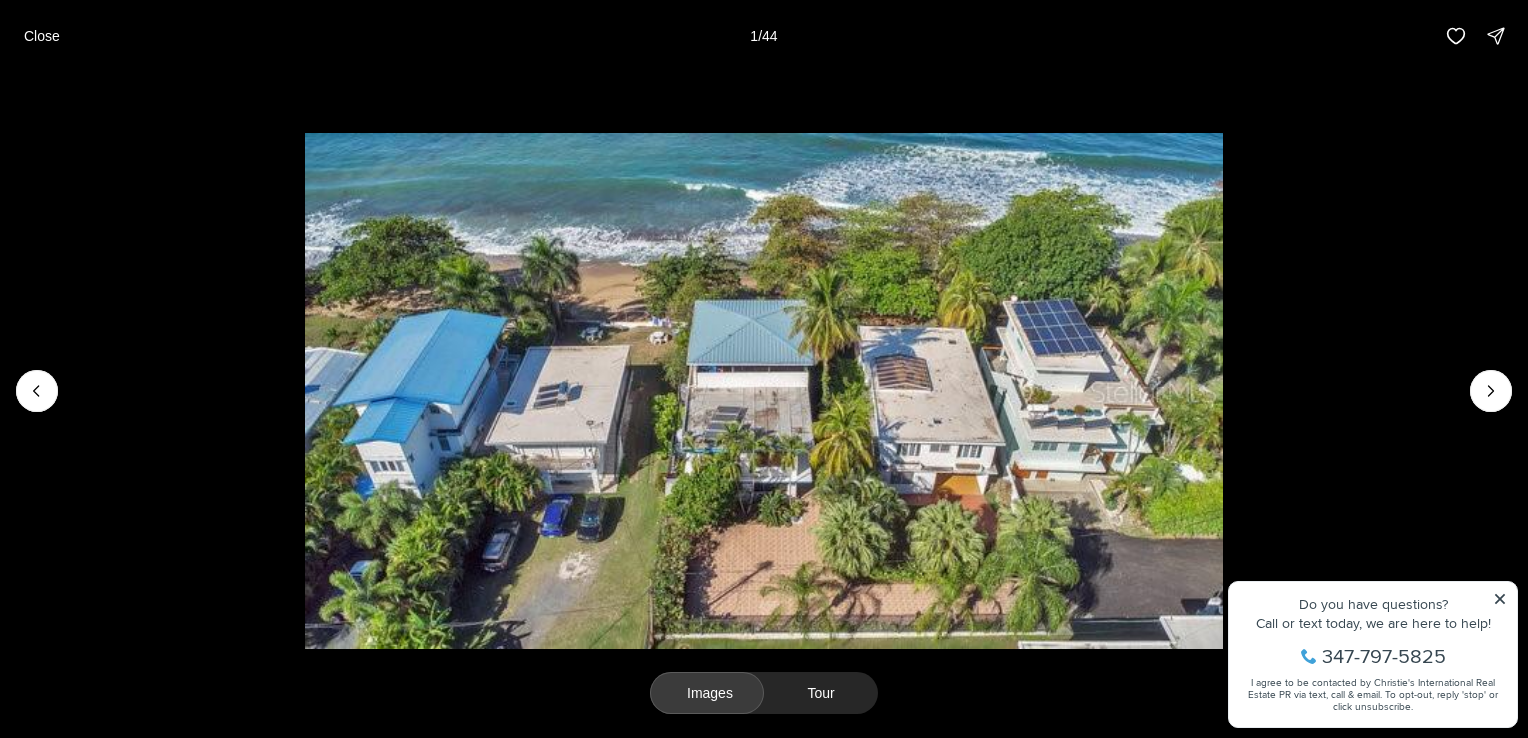 click at bounding box center (764, 391) 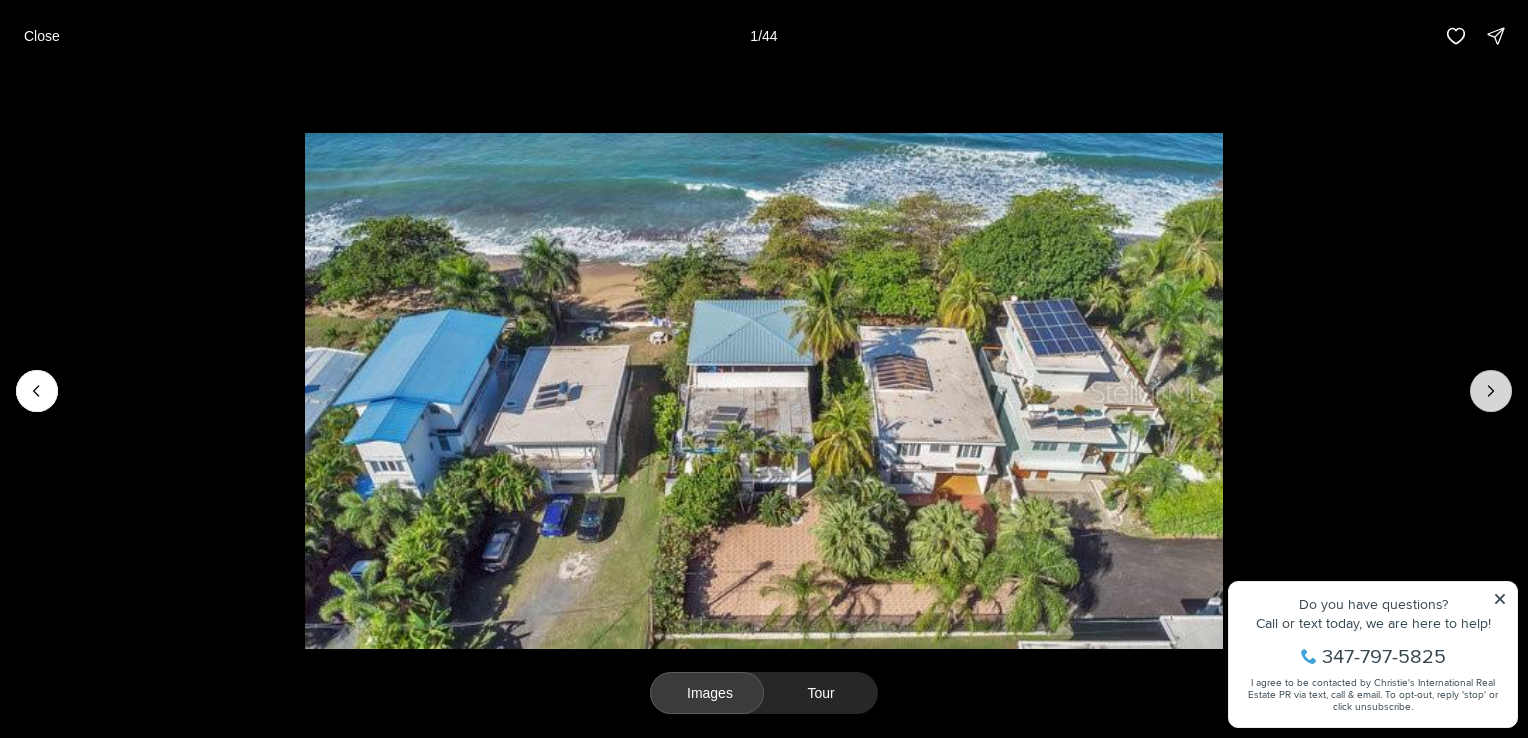 click at bounding box center [1491, 391] 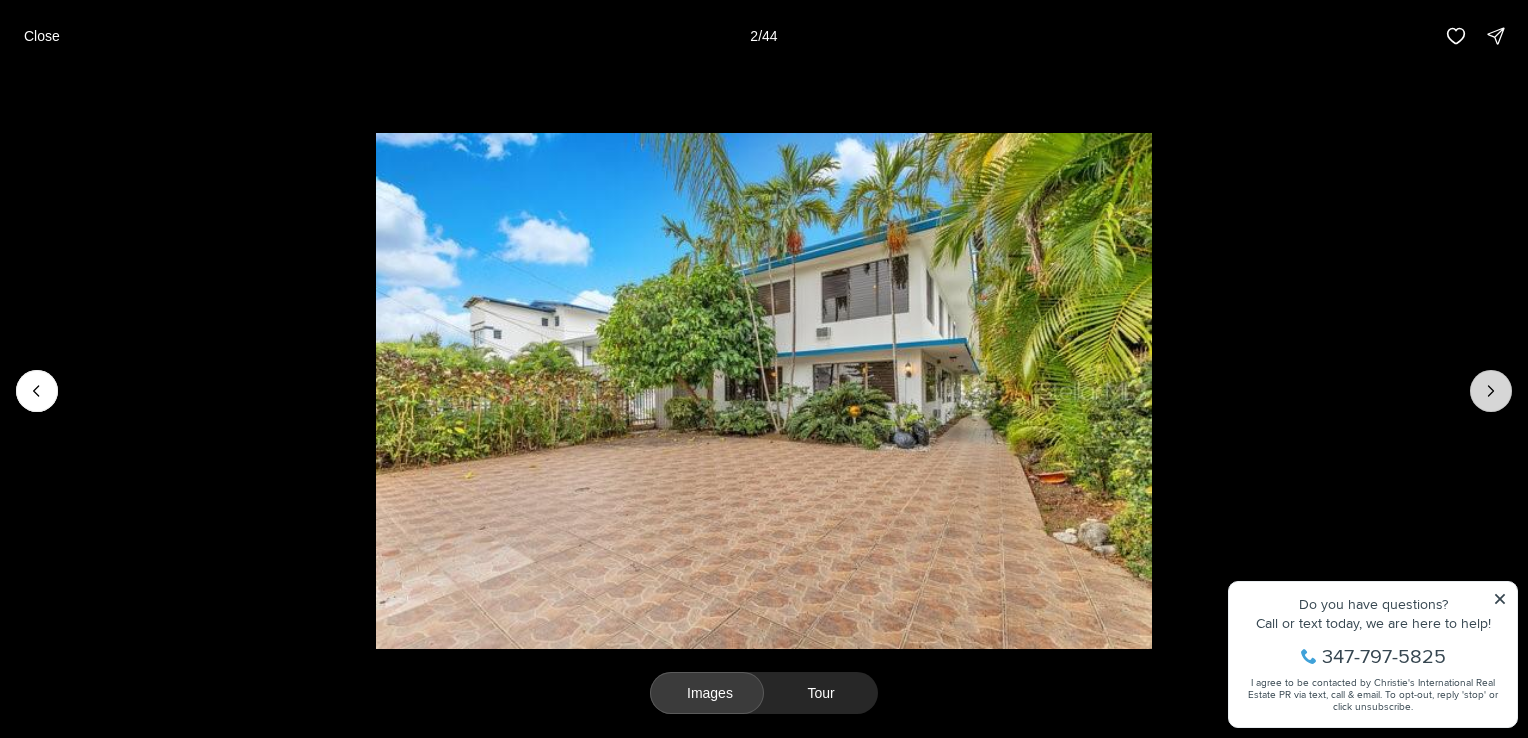 click at bounding box center [1491, 391] 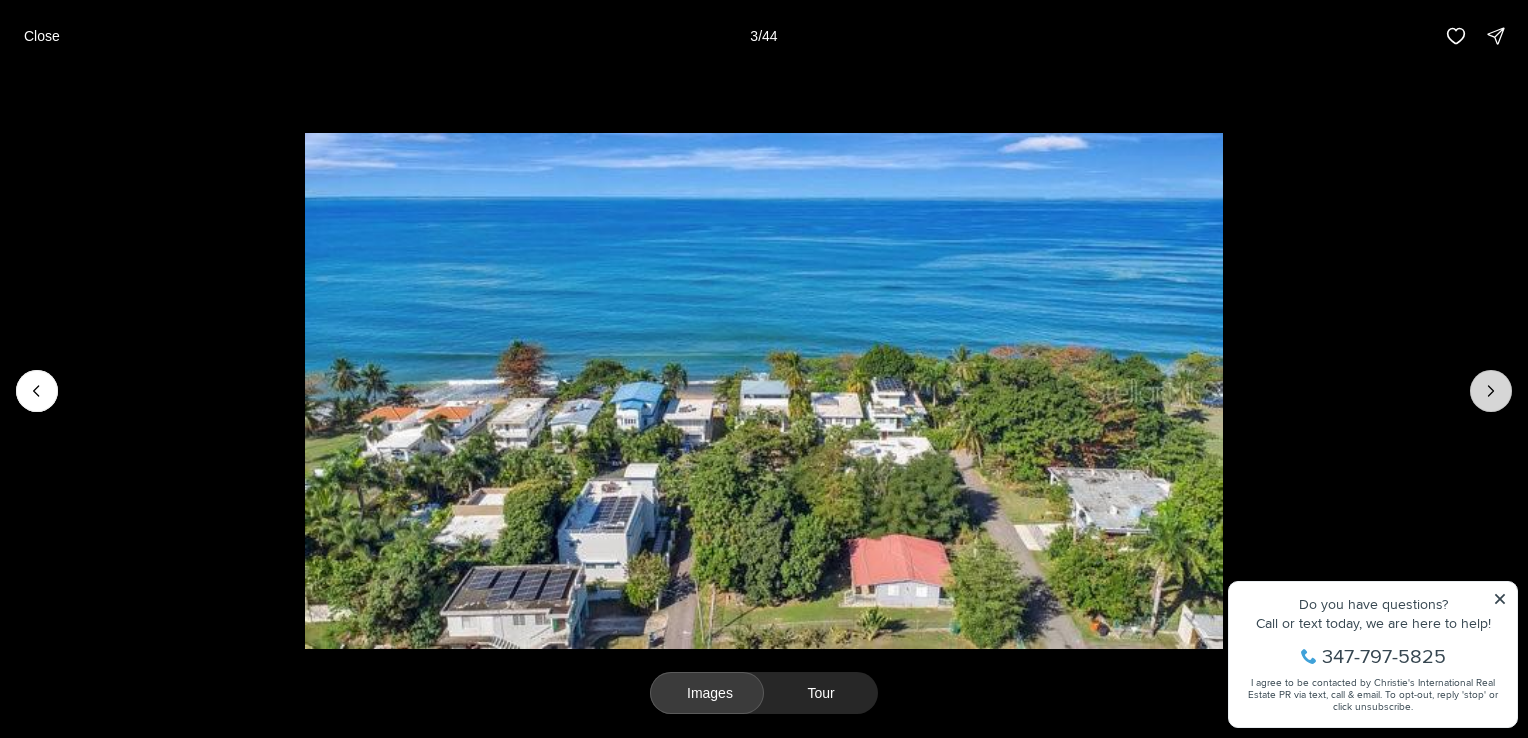 click at bounding box center [1491, 391] 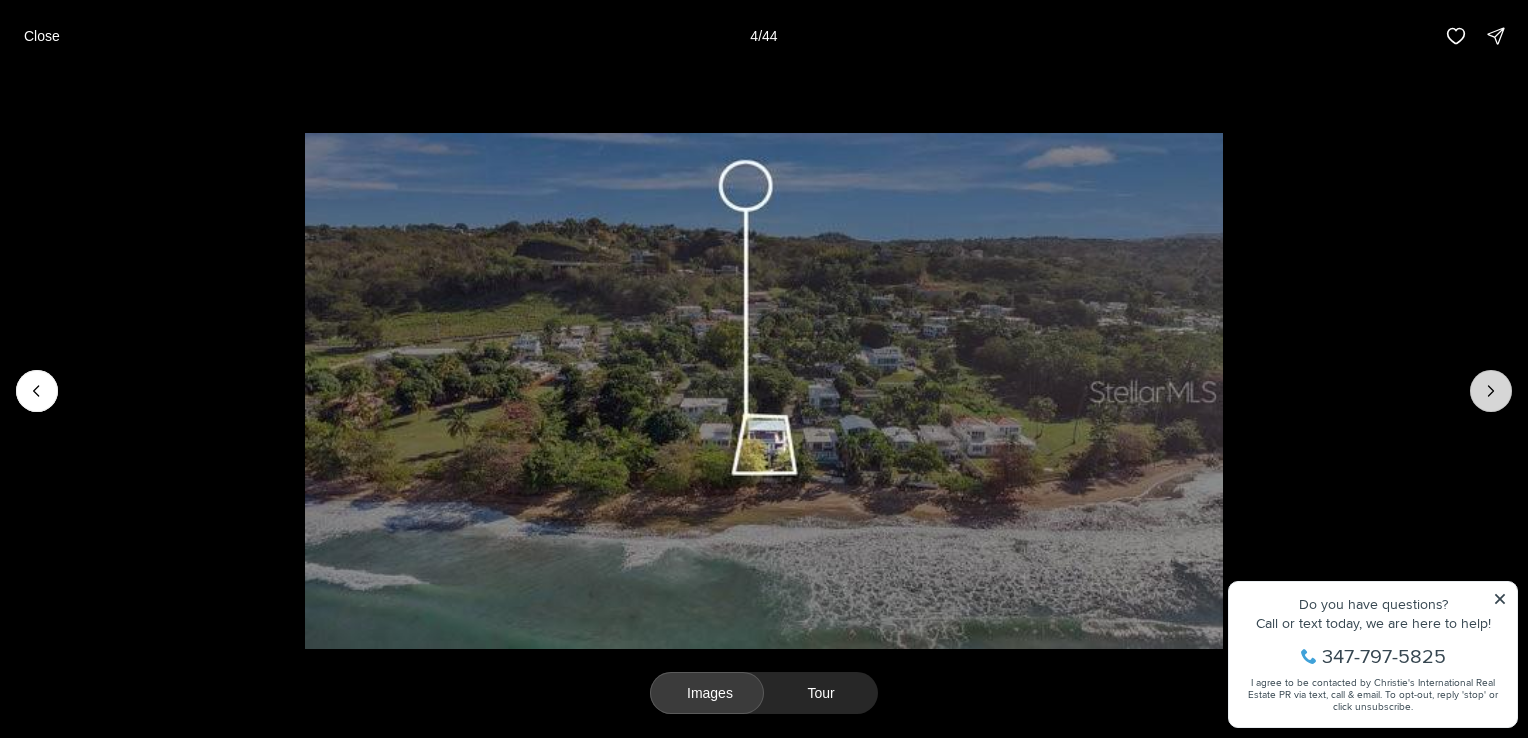 click at bounding box center (1491, 391) 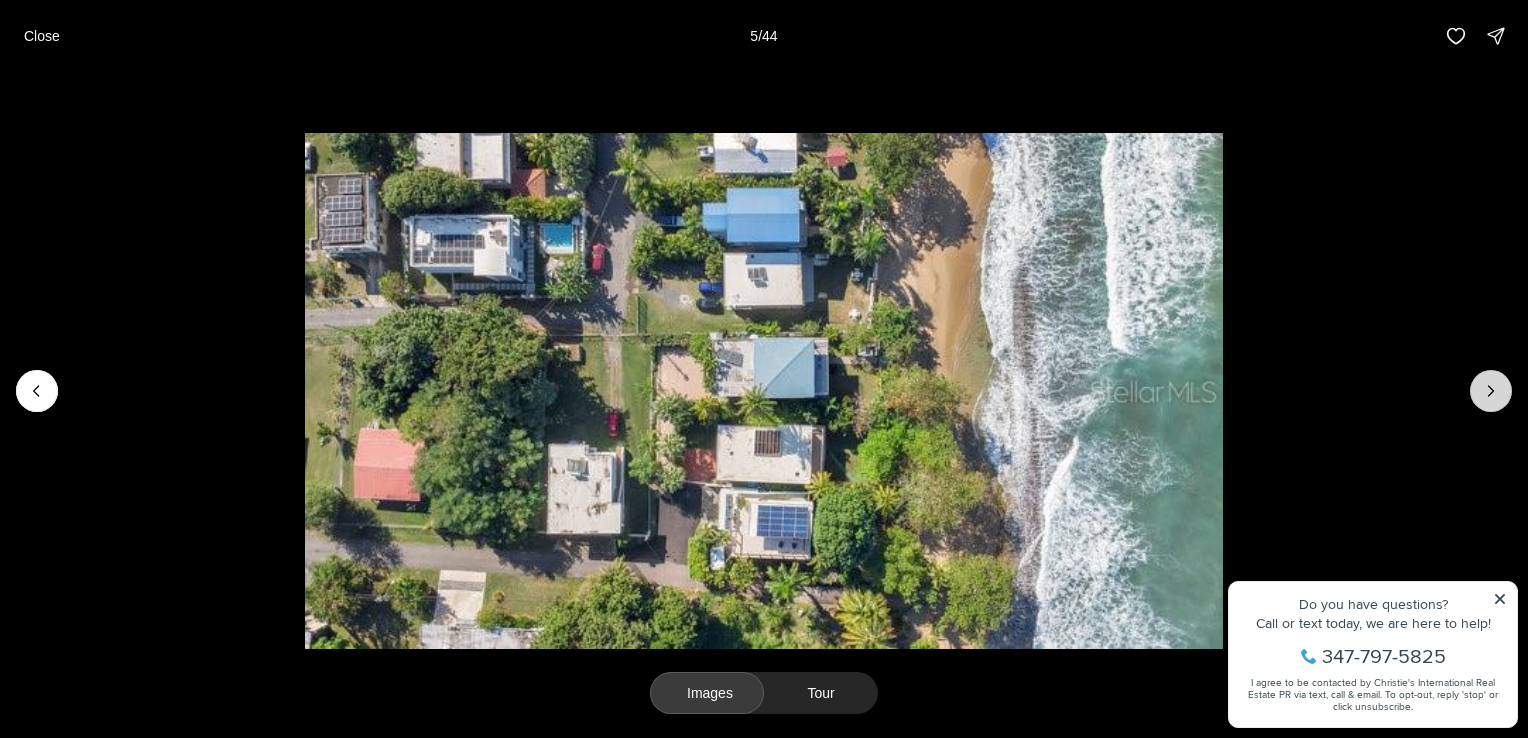 click at bounding box center (1491, 391) 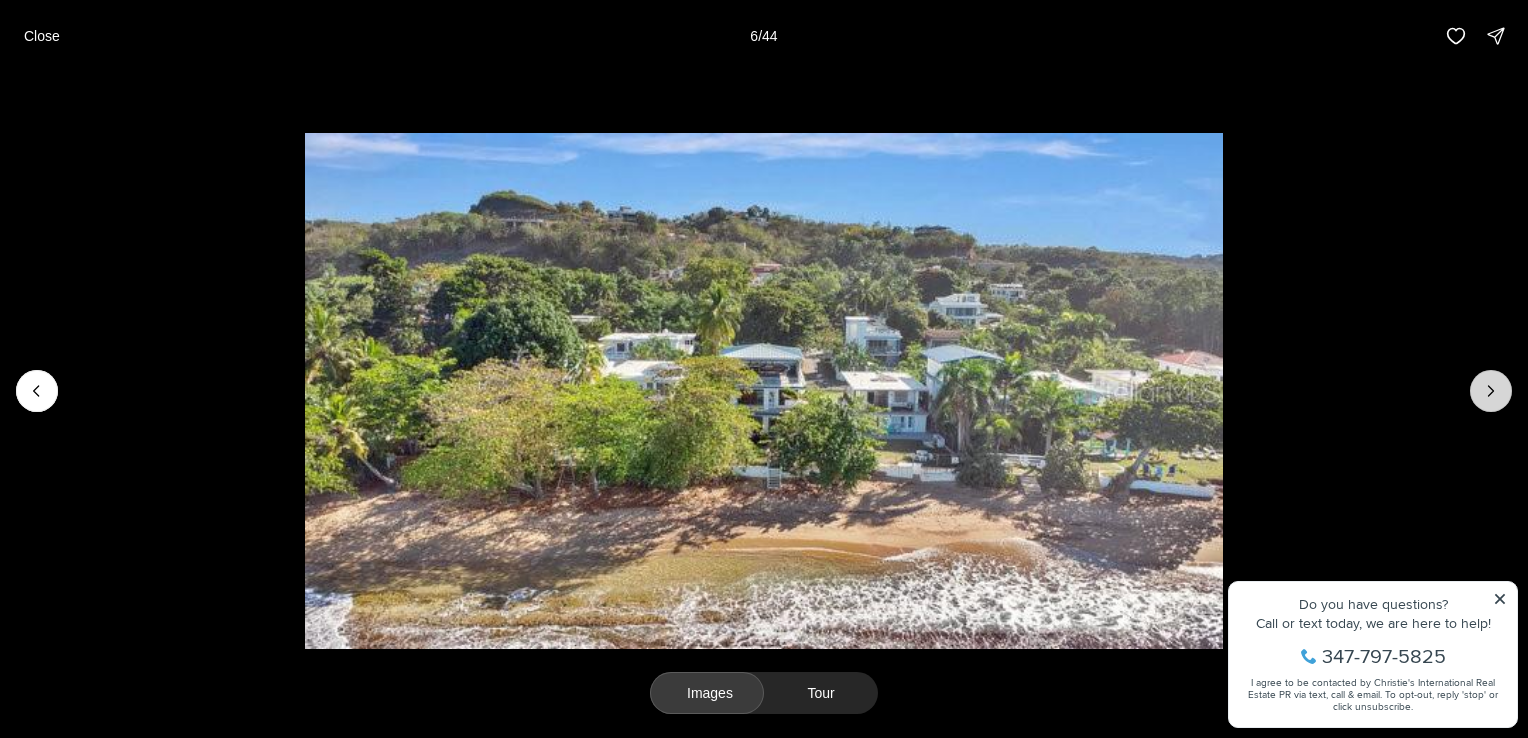 click at bounding box center (1491, 391) 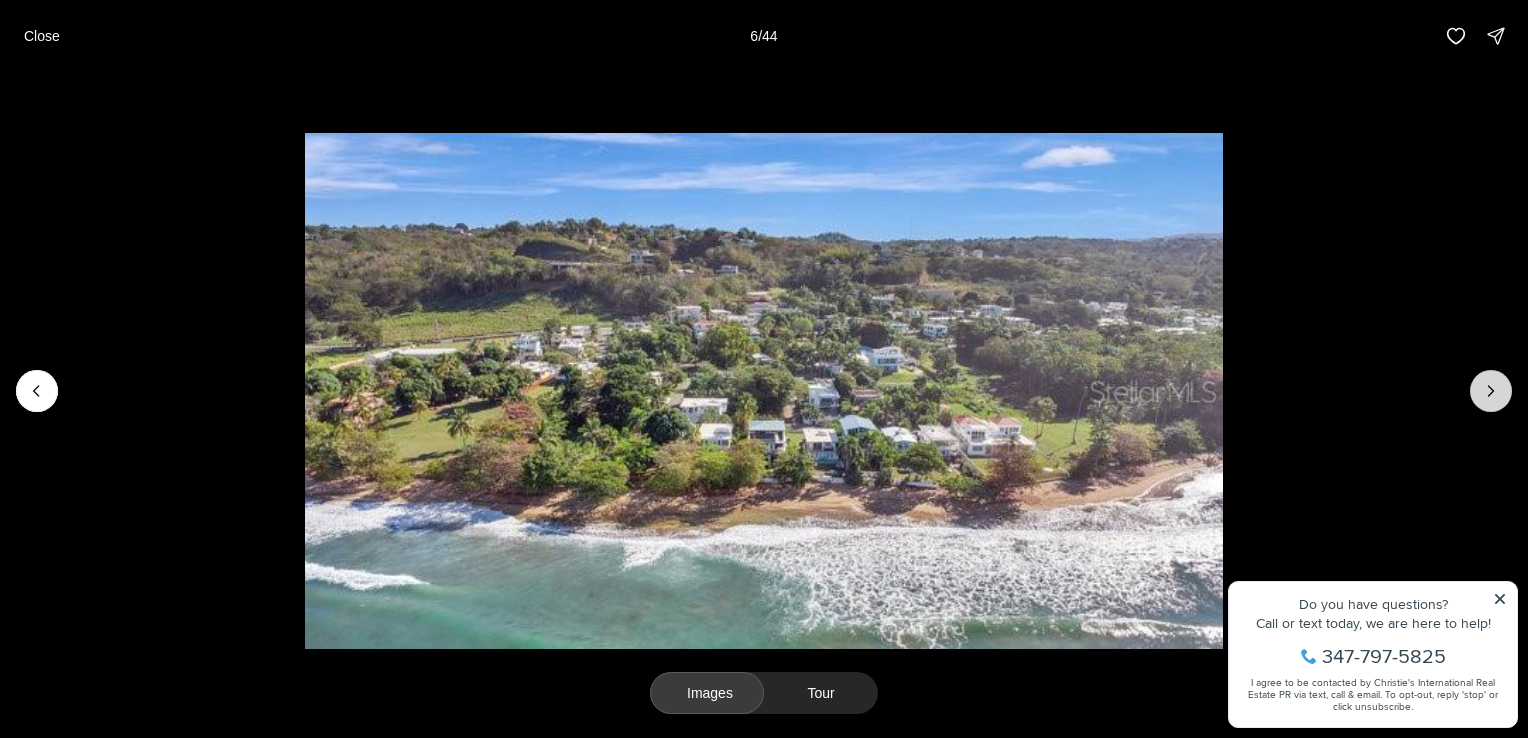 click at bounding box center [1491, 391] 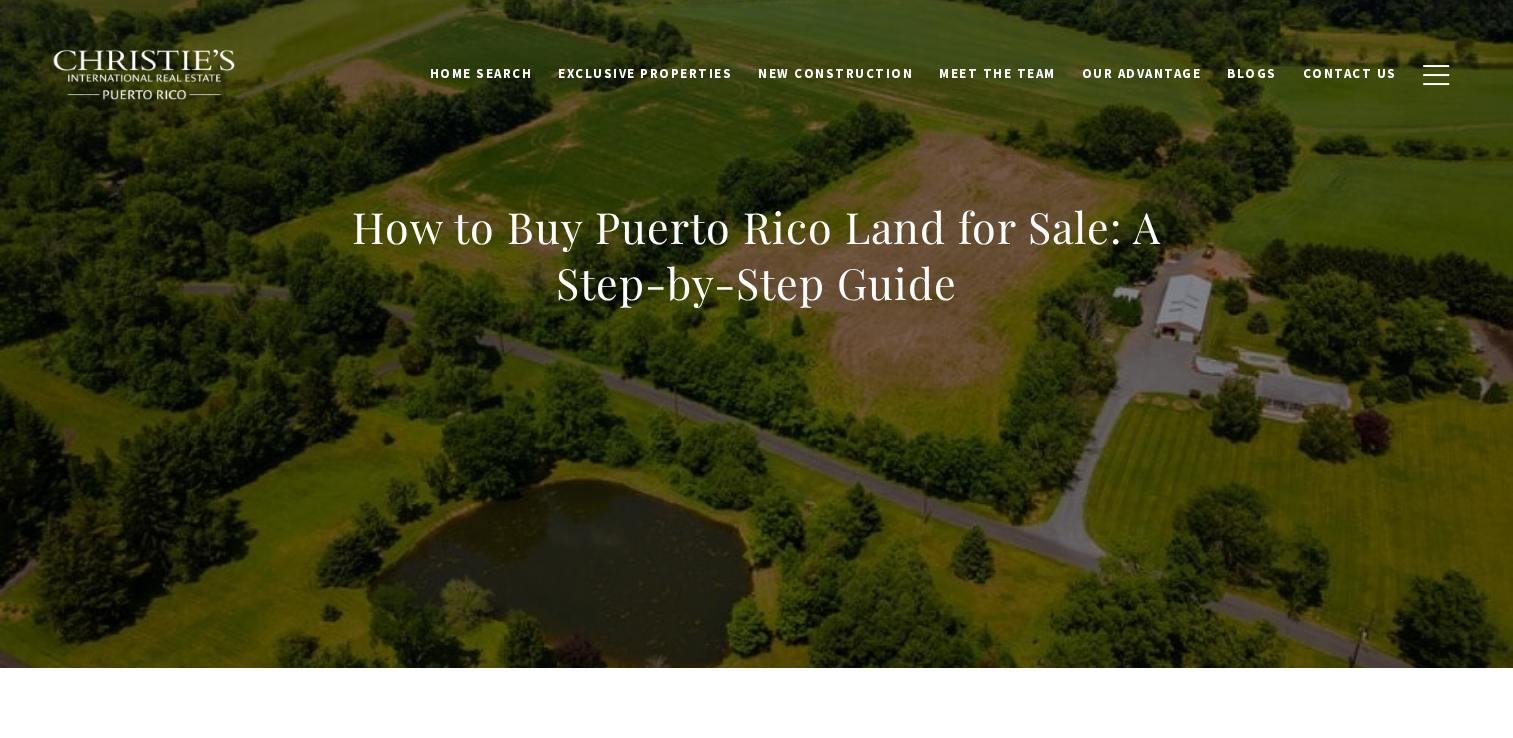 scroll, scrollTop: 0, scrollLeft: 0, axis: both 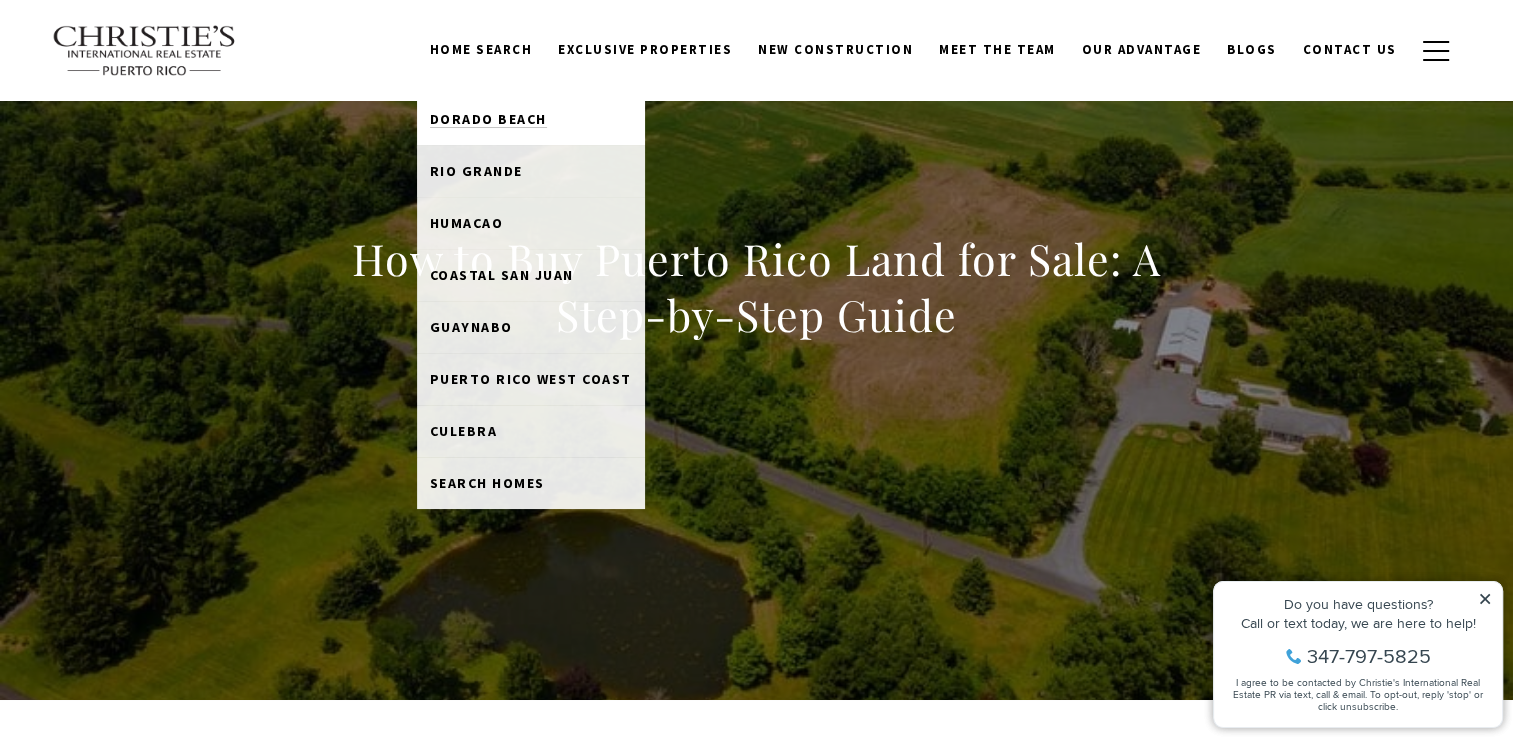 click on "Dorado Beach" at bounding box center [488, 119] 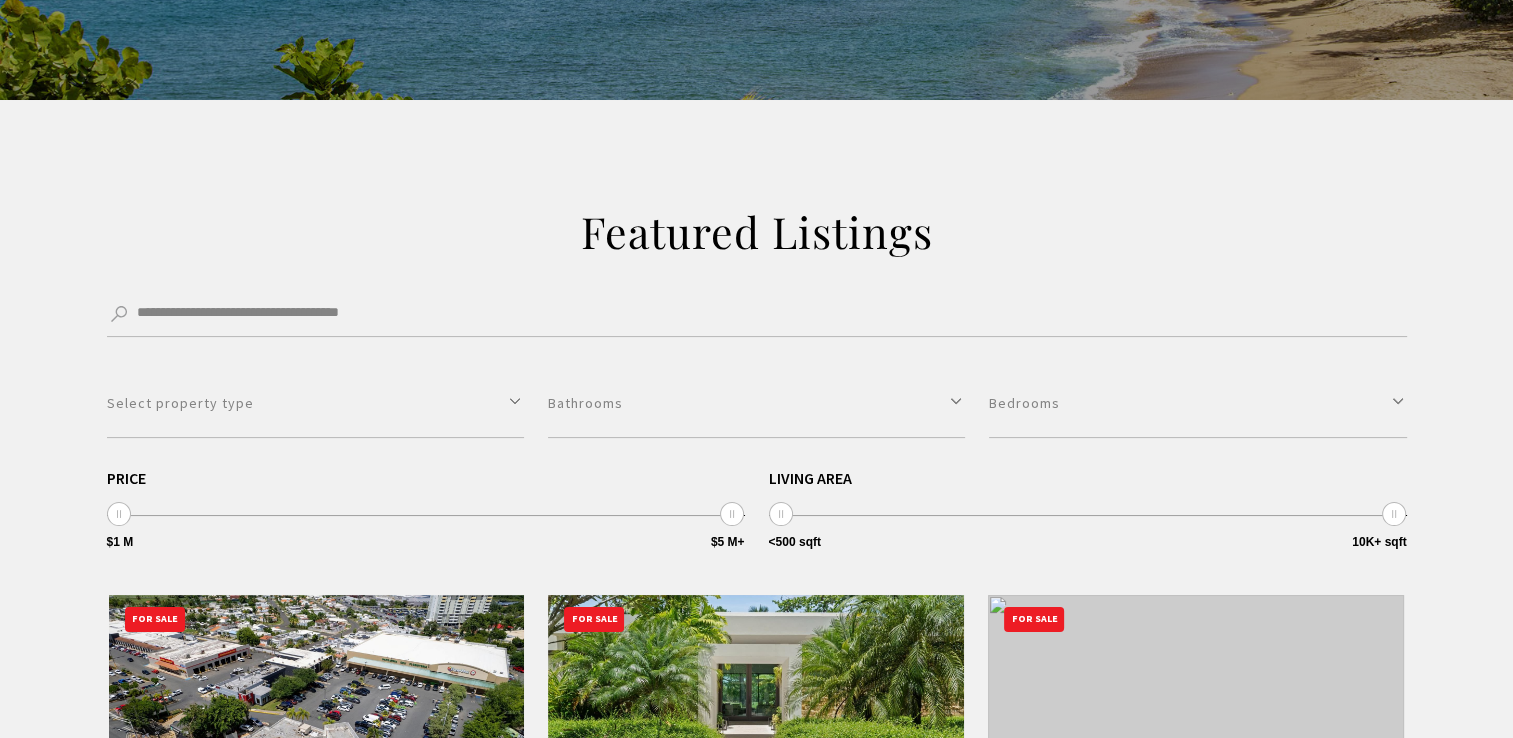 scroll, scrollTop: 300, scrollLeft: 0, axis: vertical 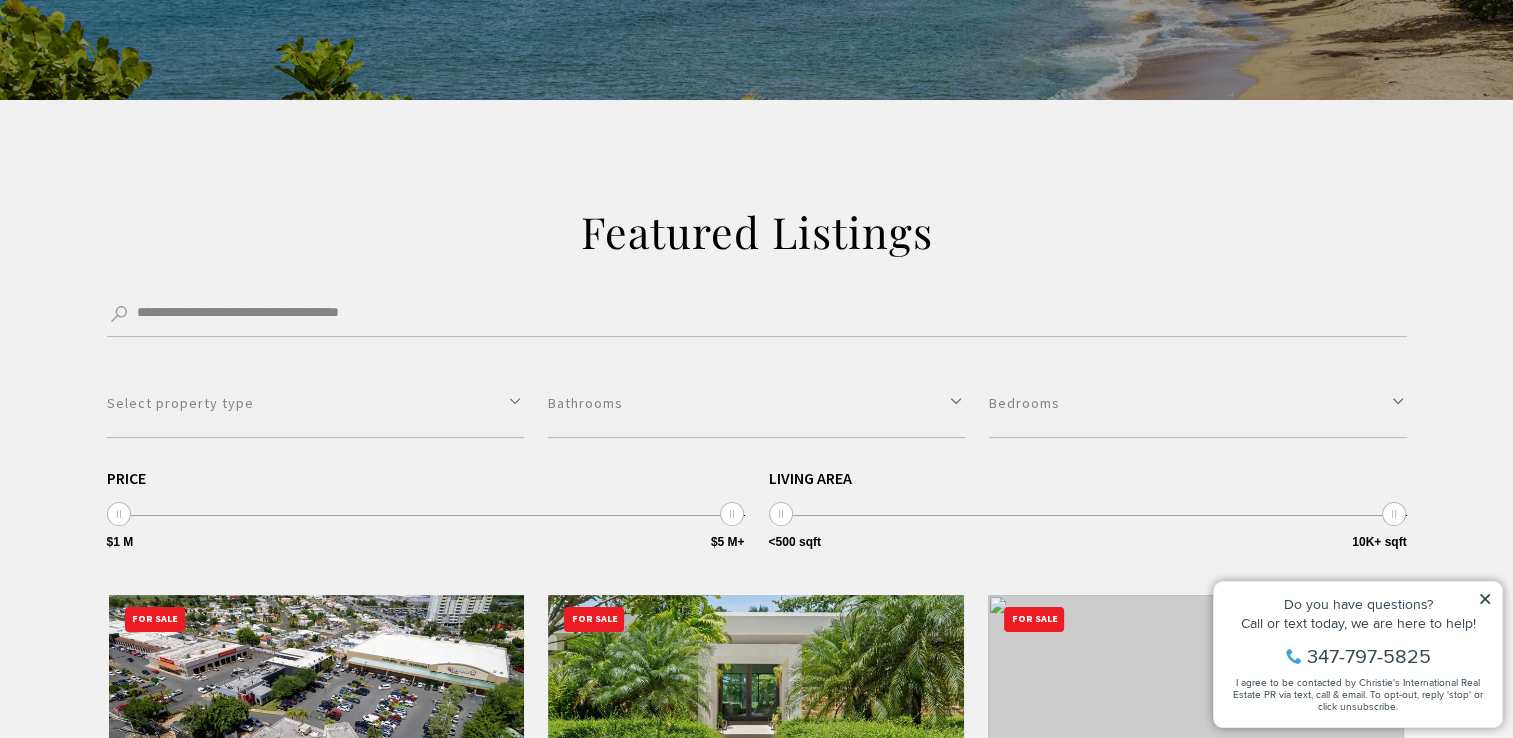 click on "**********" at bounding box center (757, 1123) 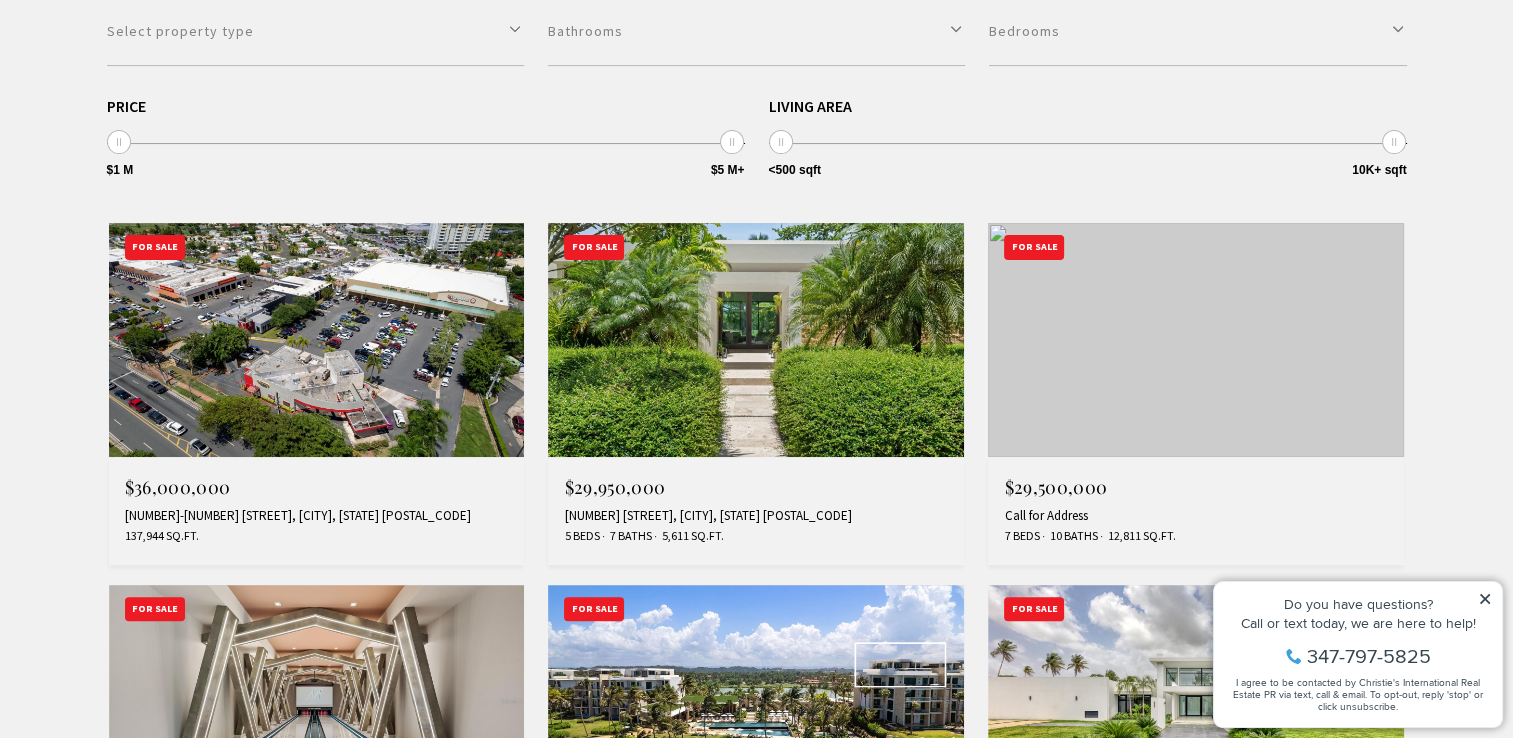 scroll, scrollTop: 700, scrollLeft: 0, axis: vertical 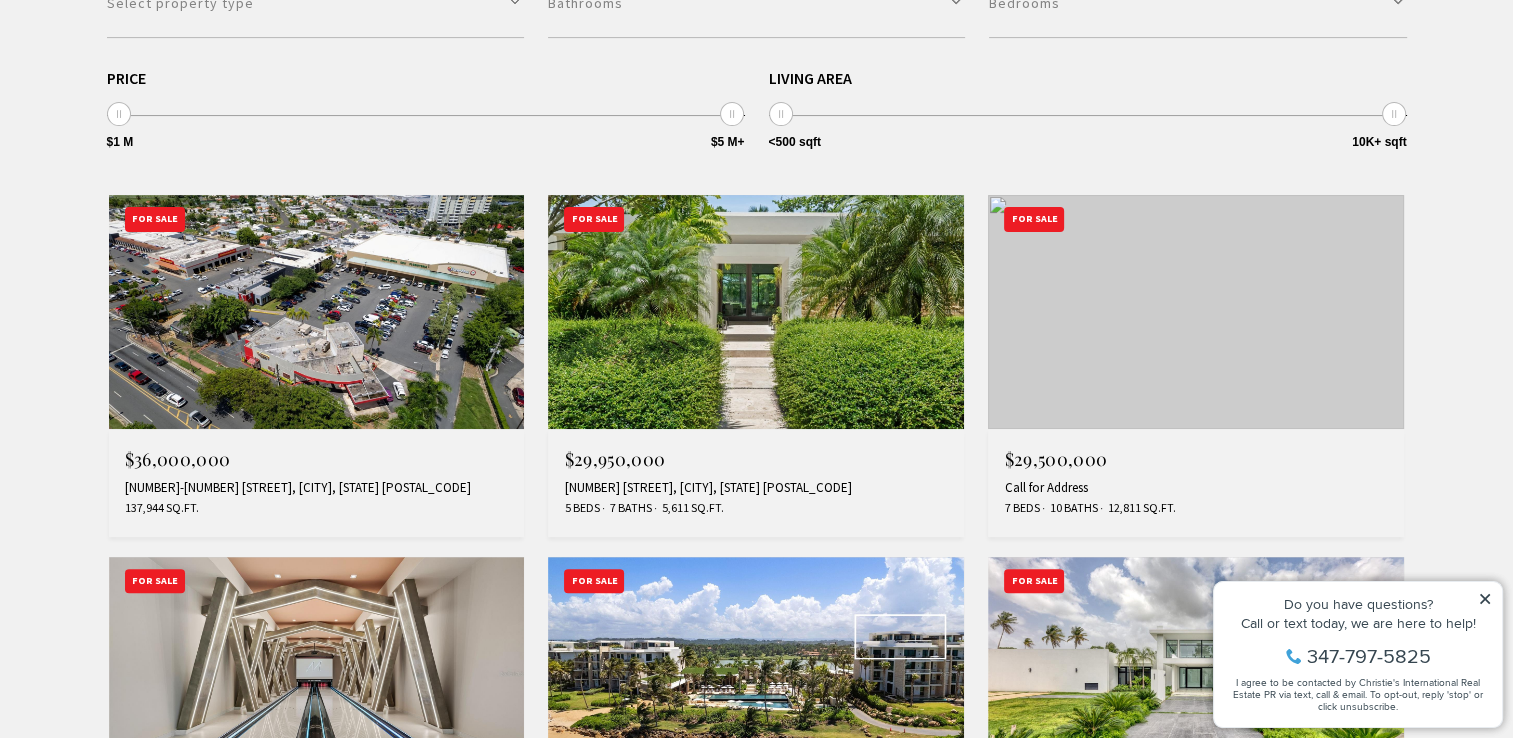 click on "**********" at bounding box center (757, 723) 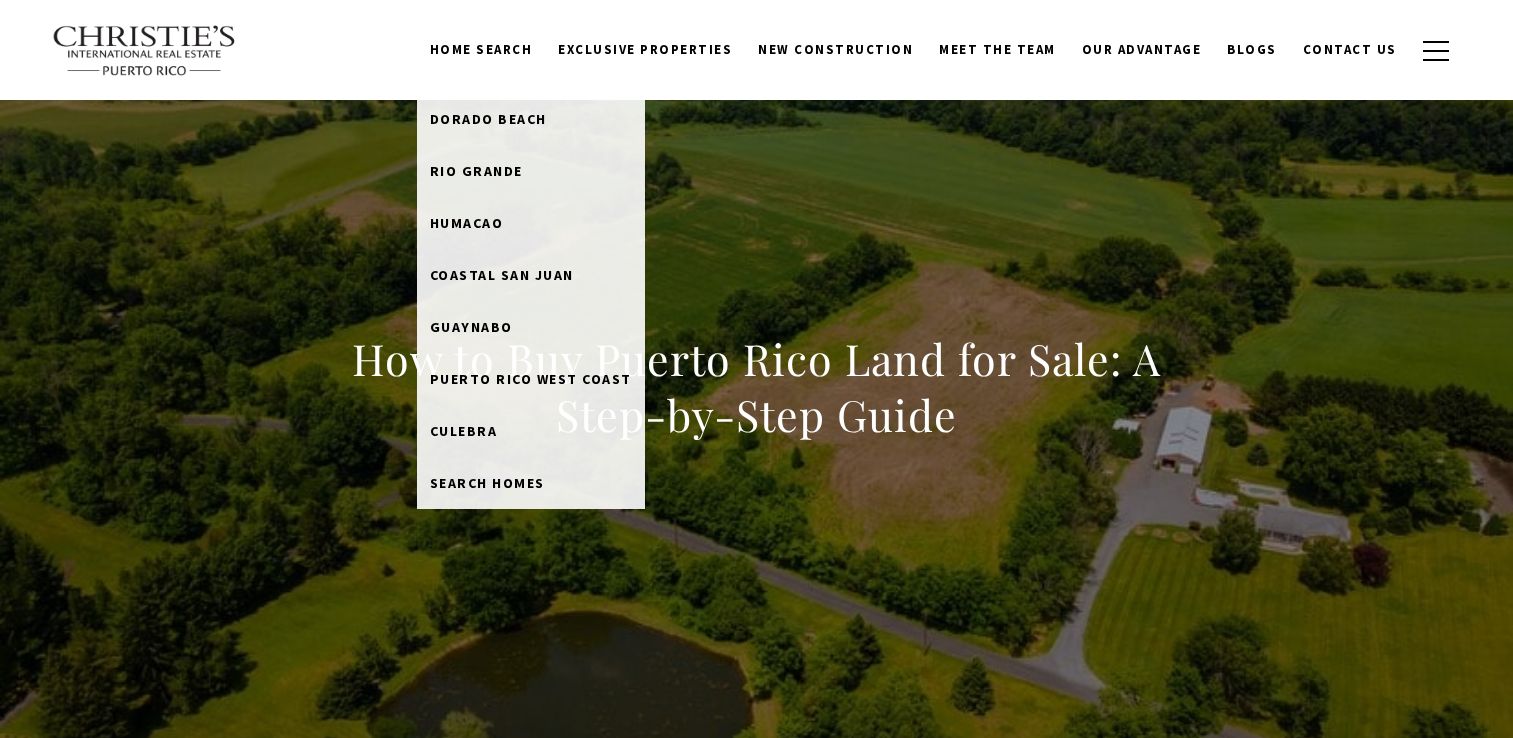 scroll, scrollTop: 100, scrollLeft: 0, axis: vertical 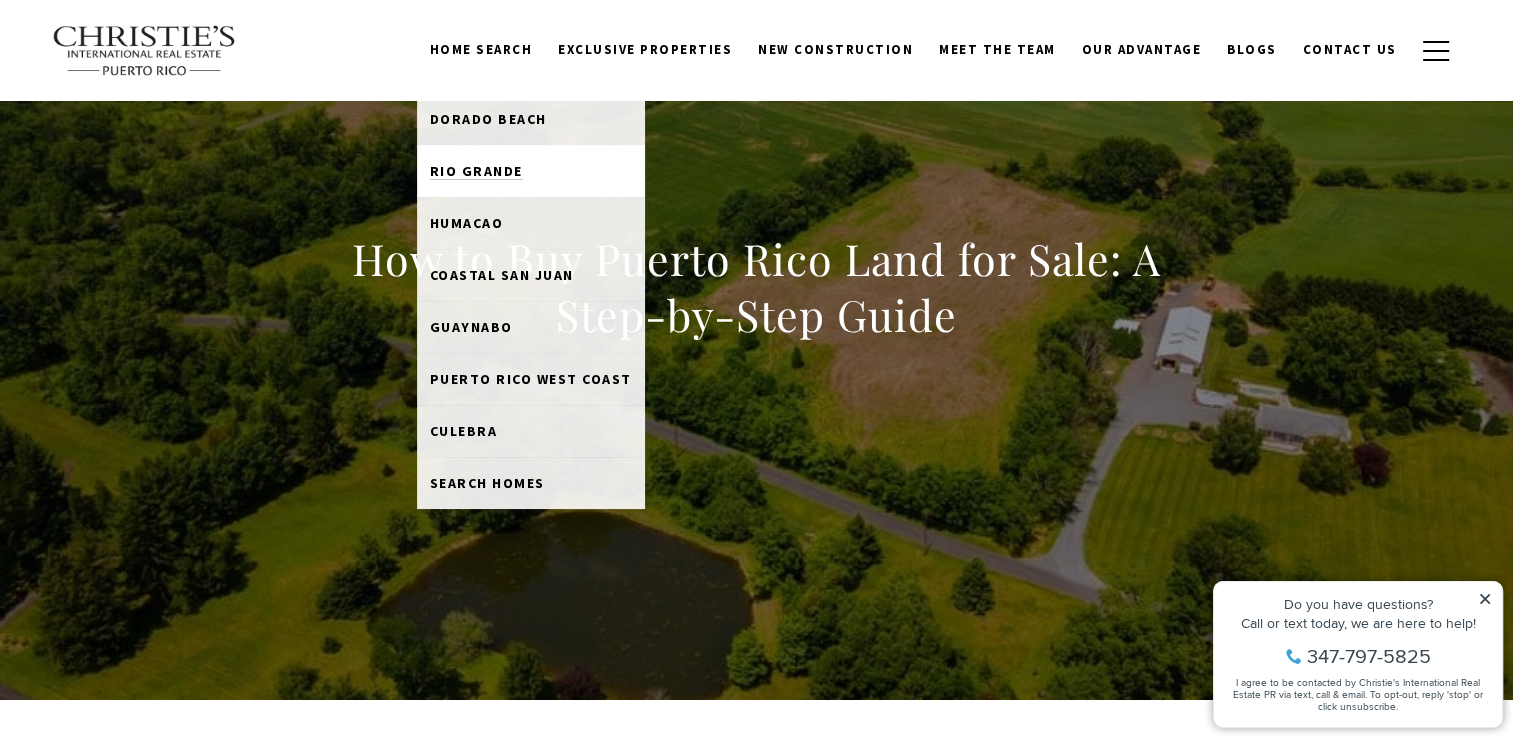 click on "Rio Grande" at bounding box center [476, 171] 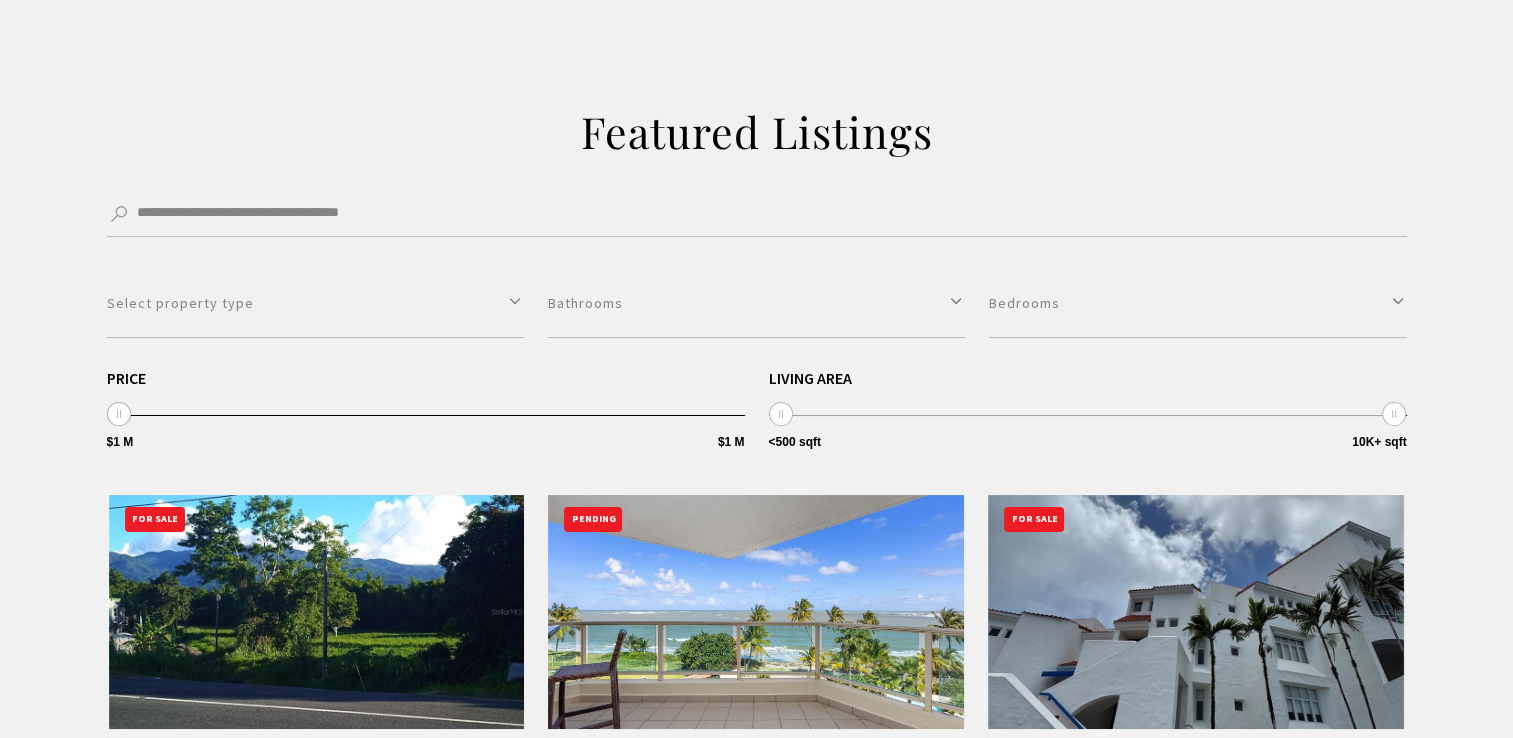 scroll, scrollTop: 400, scrollLeft: 0, axis: vertical 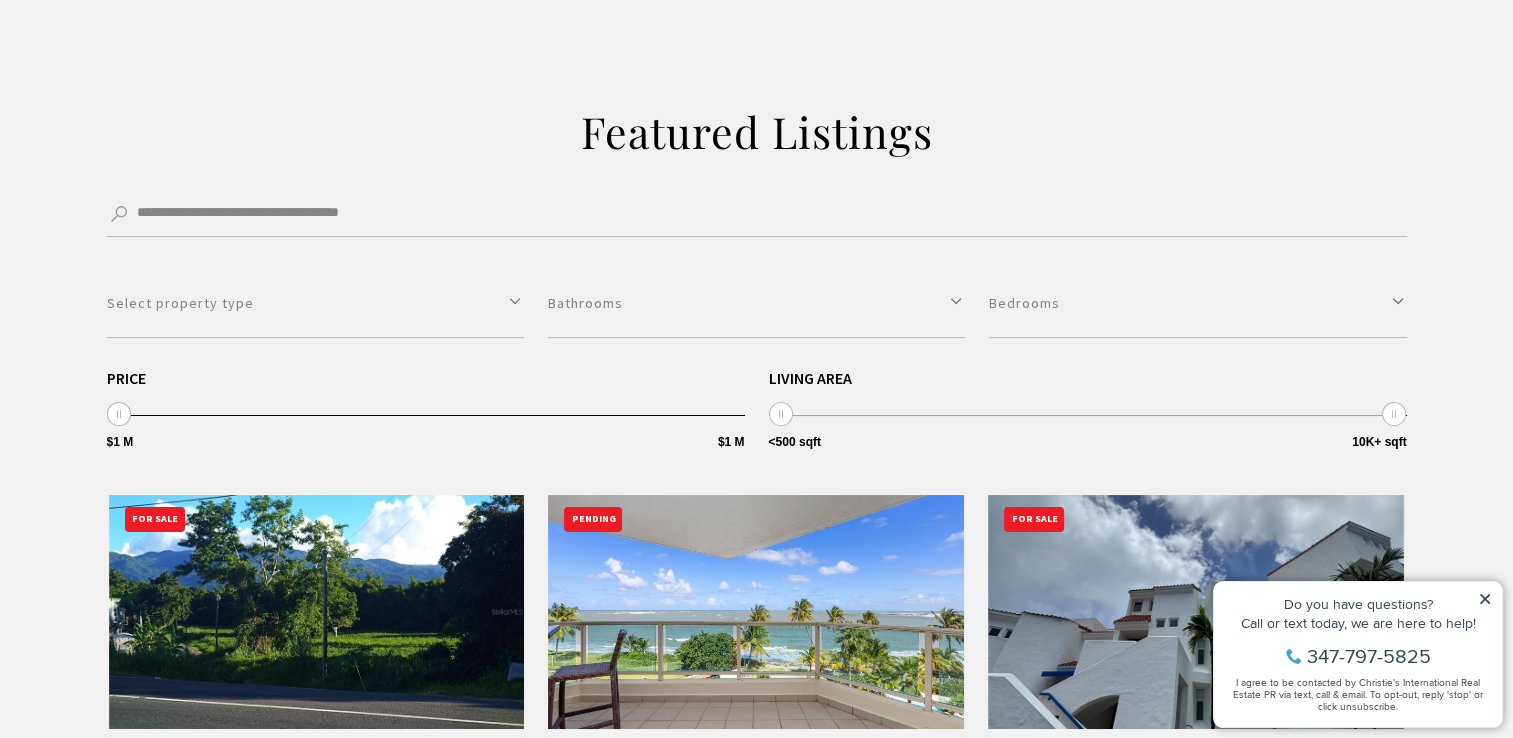 click on "**********" at bounding box center (757, 661) 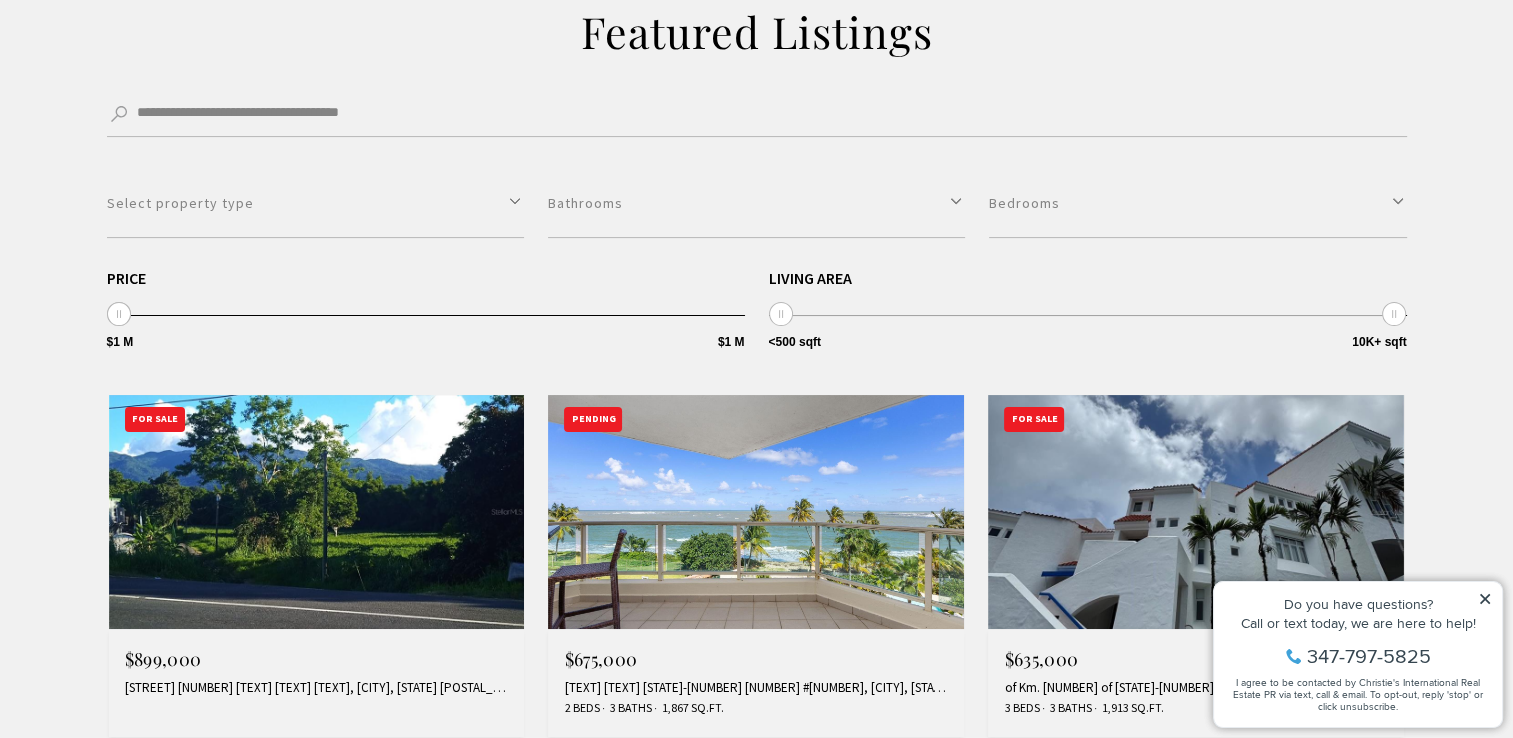 scroll, scrollTop: 700, scrollLeft: 0, axis: vertical 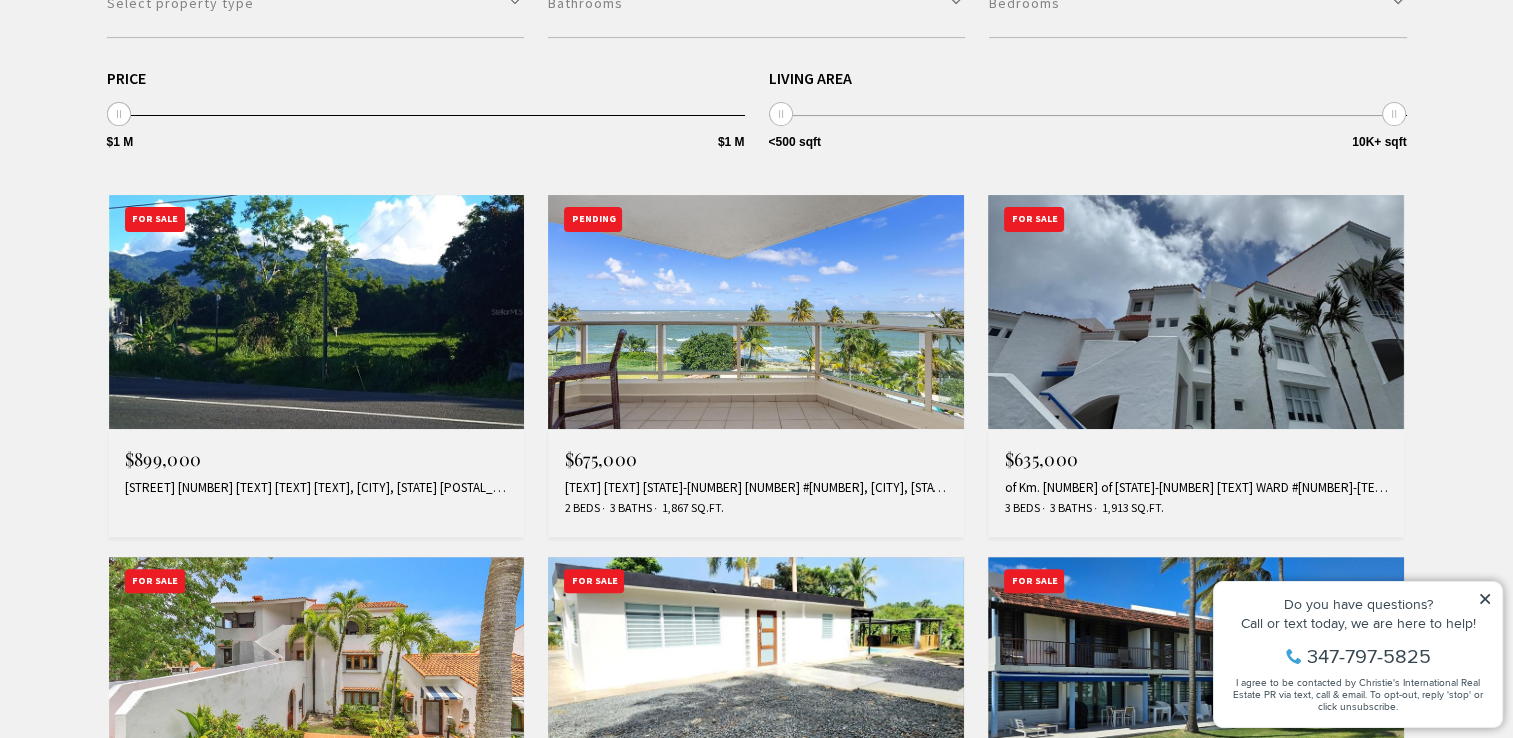 click on "**********" at bounding box center (757, 361) 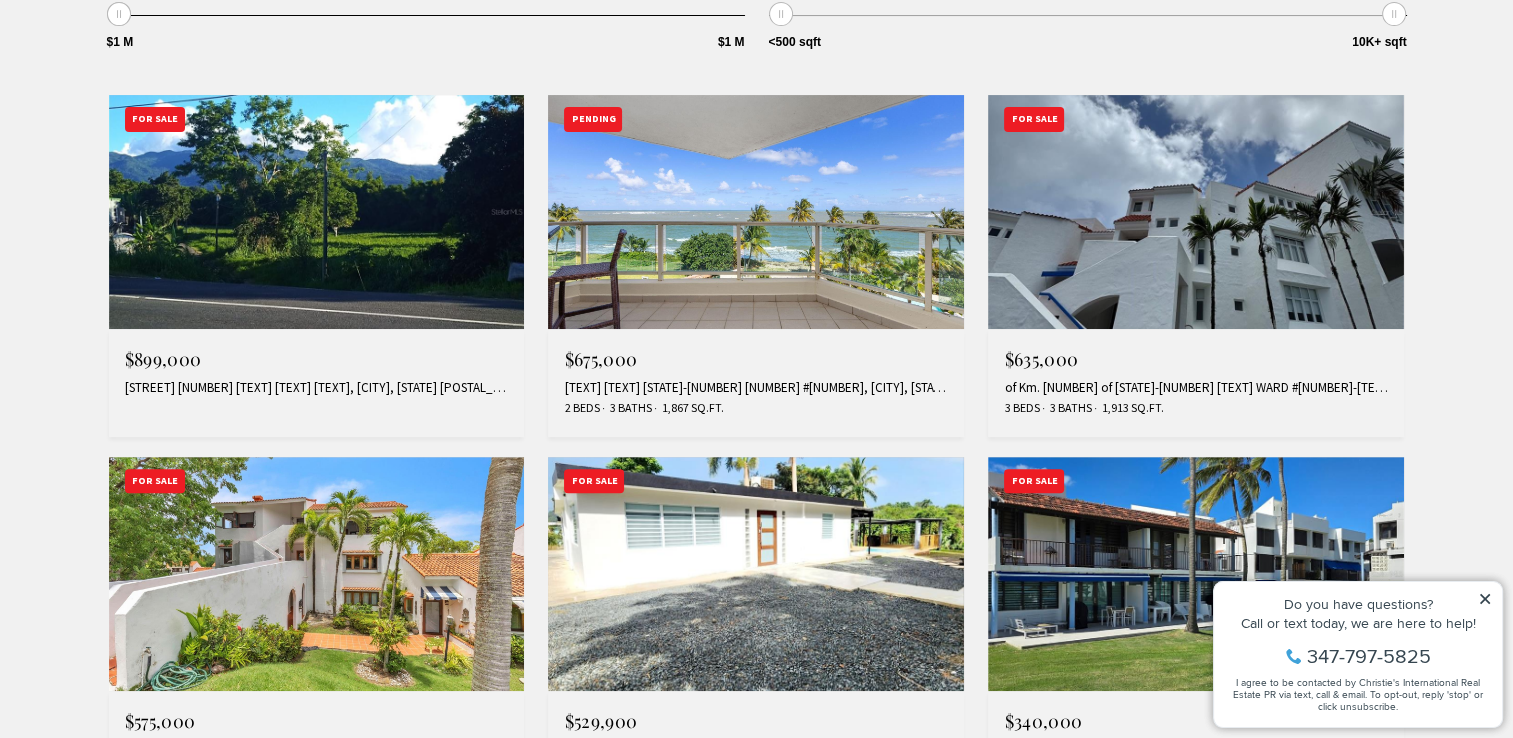 click on "**********" at bounding box center [757, 261] 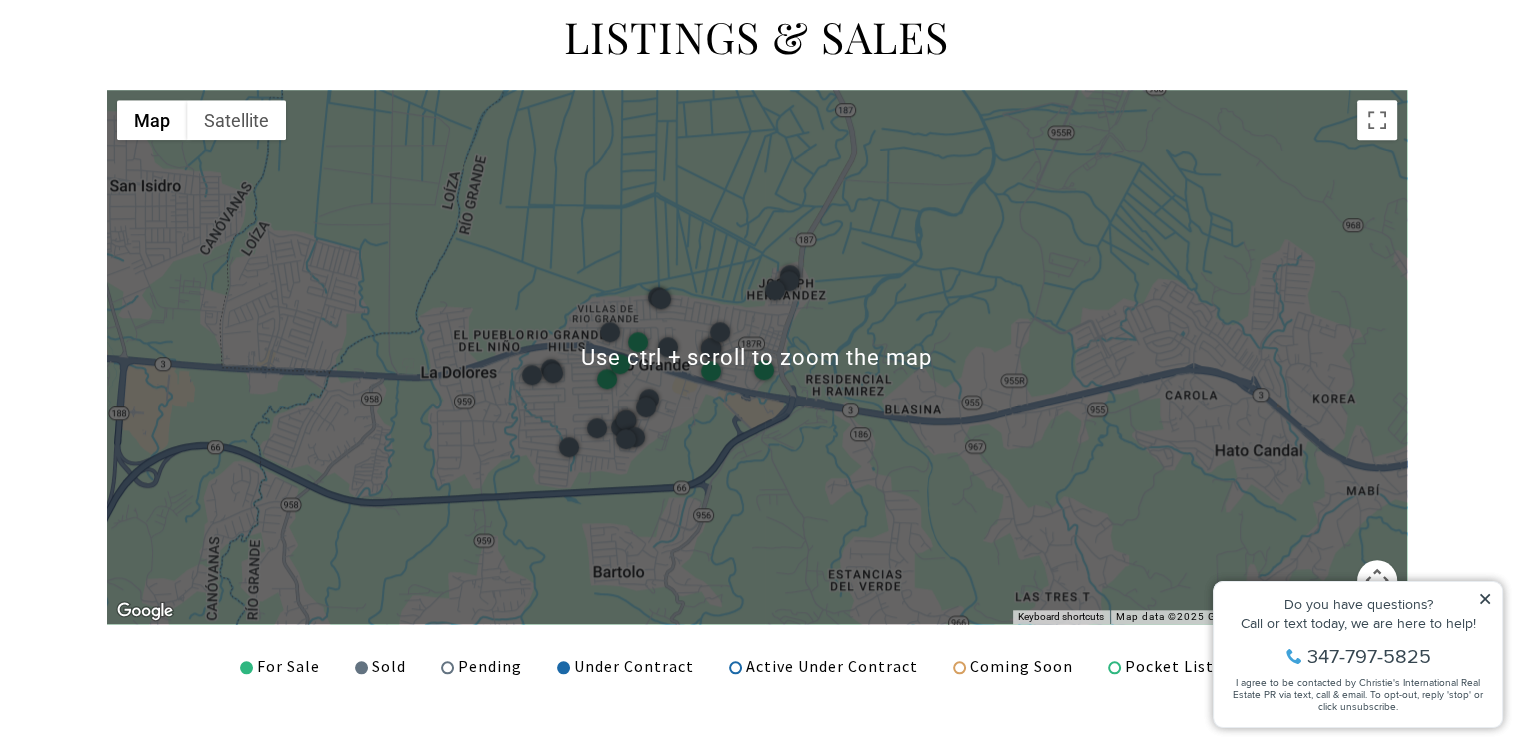 scroll, scrollTop: 1800, scrollLeft: 0, axis: vertical 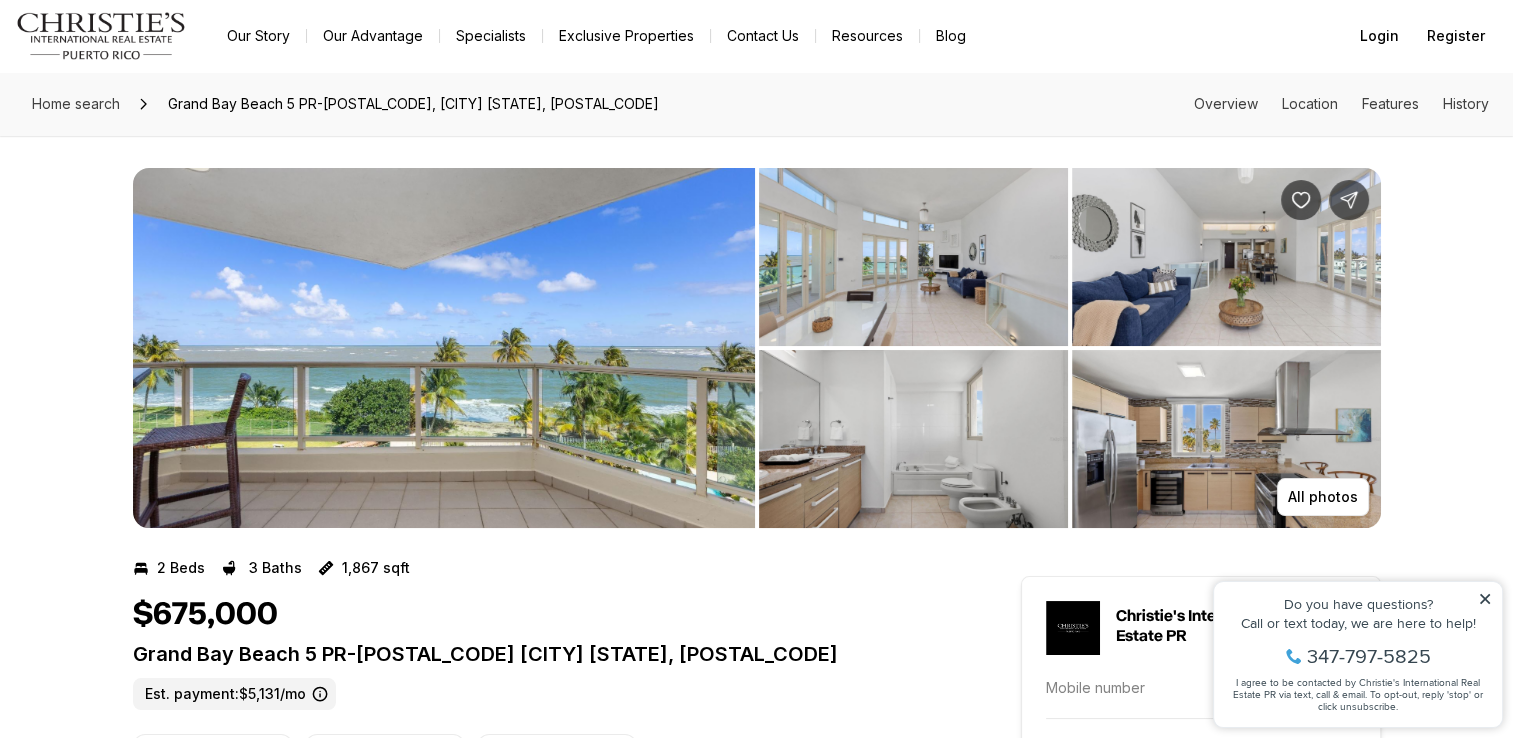 click at bounding box center (444, 348) 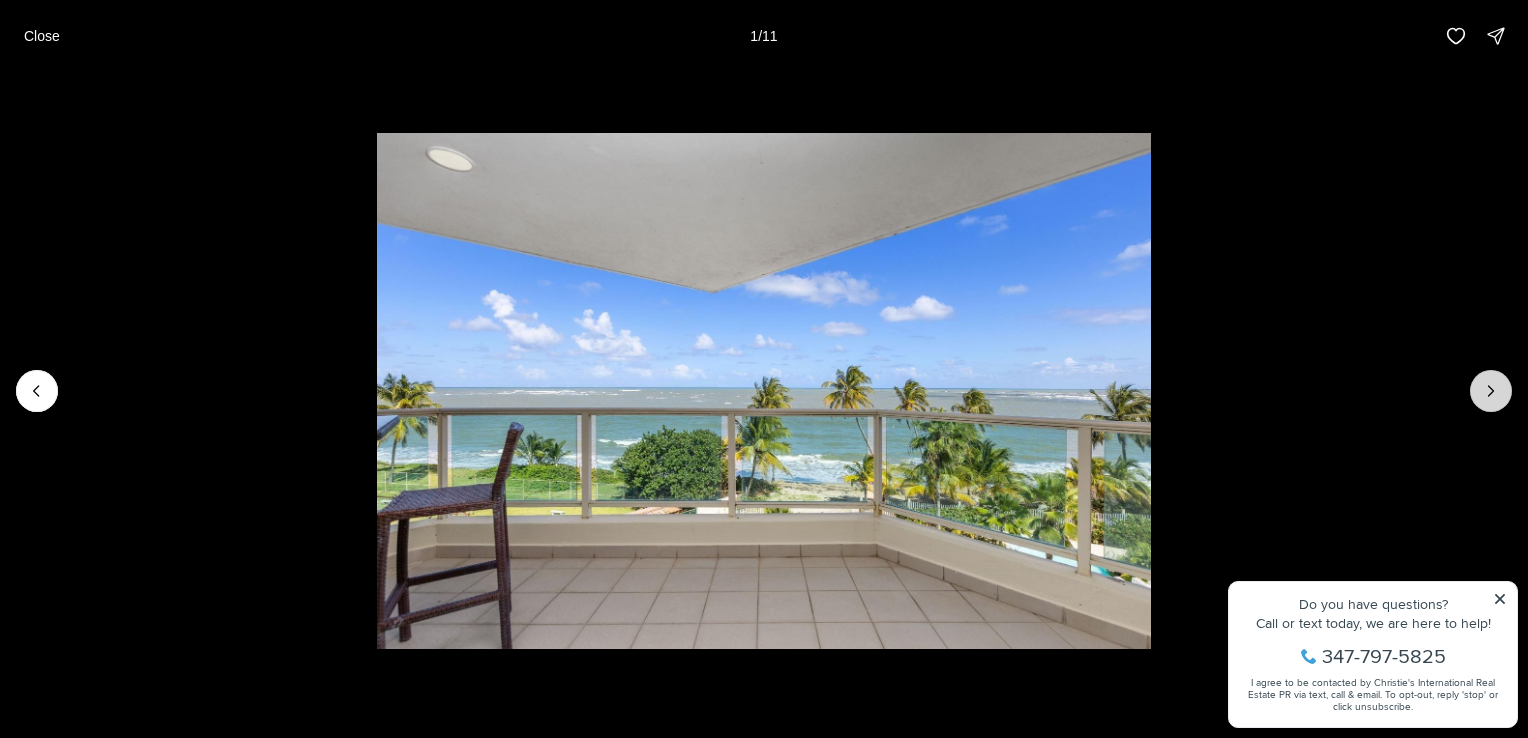click at bounding box center [1491, 391] 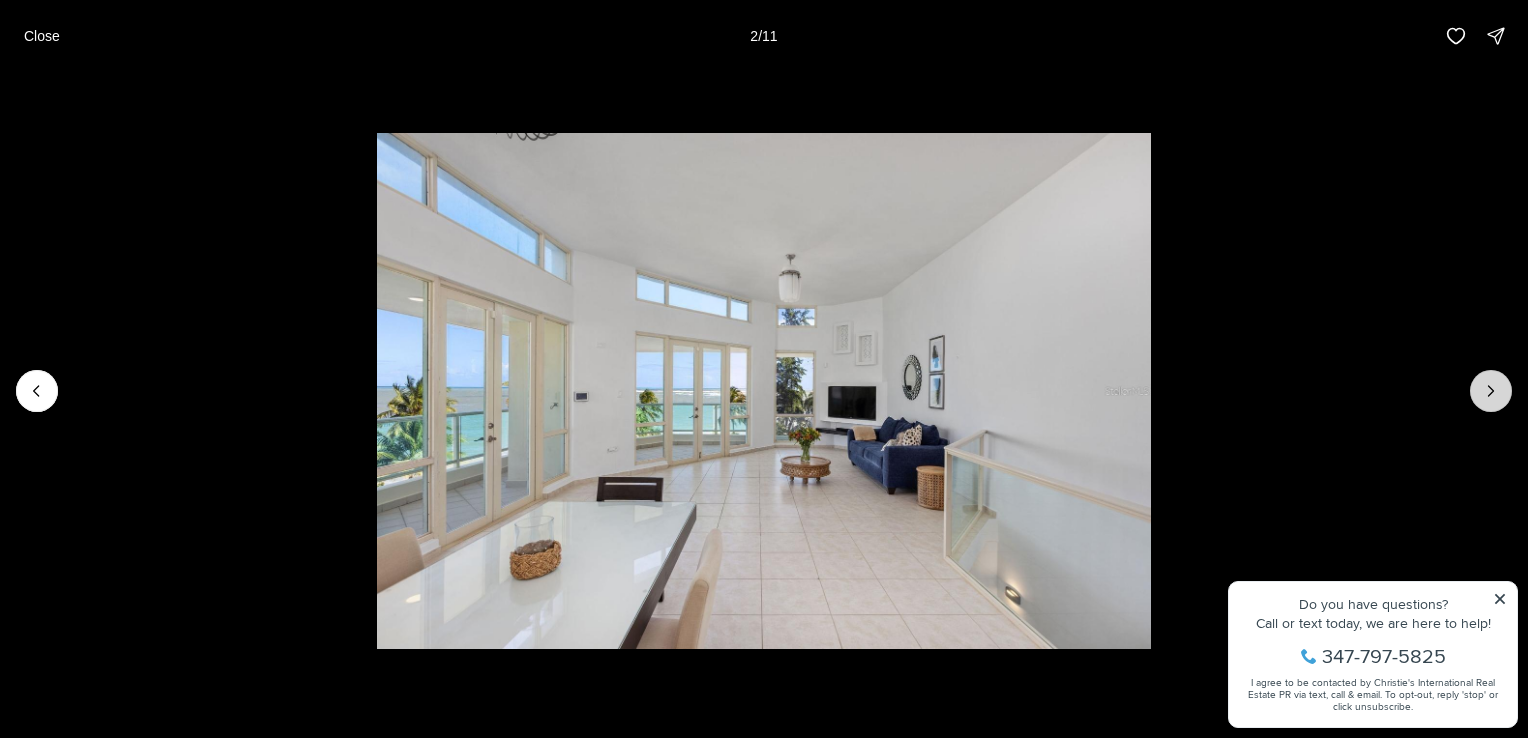 click at bounding box center (1491, 391) 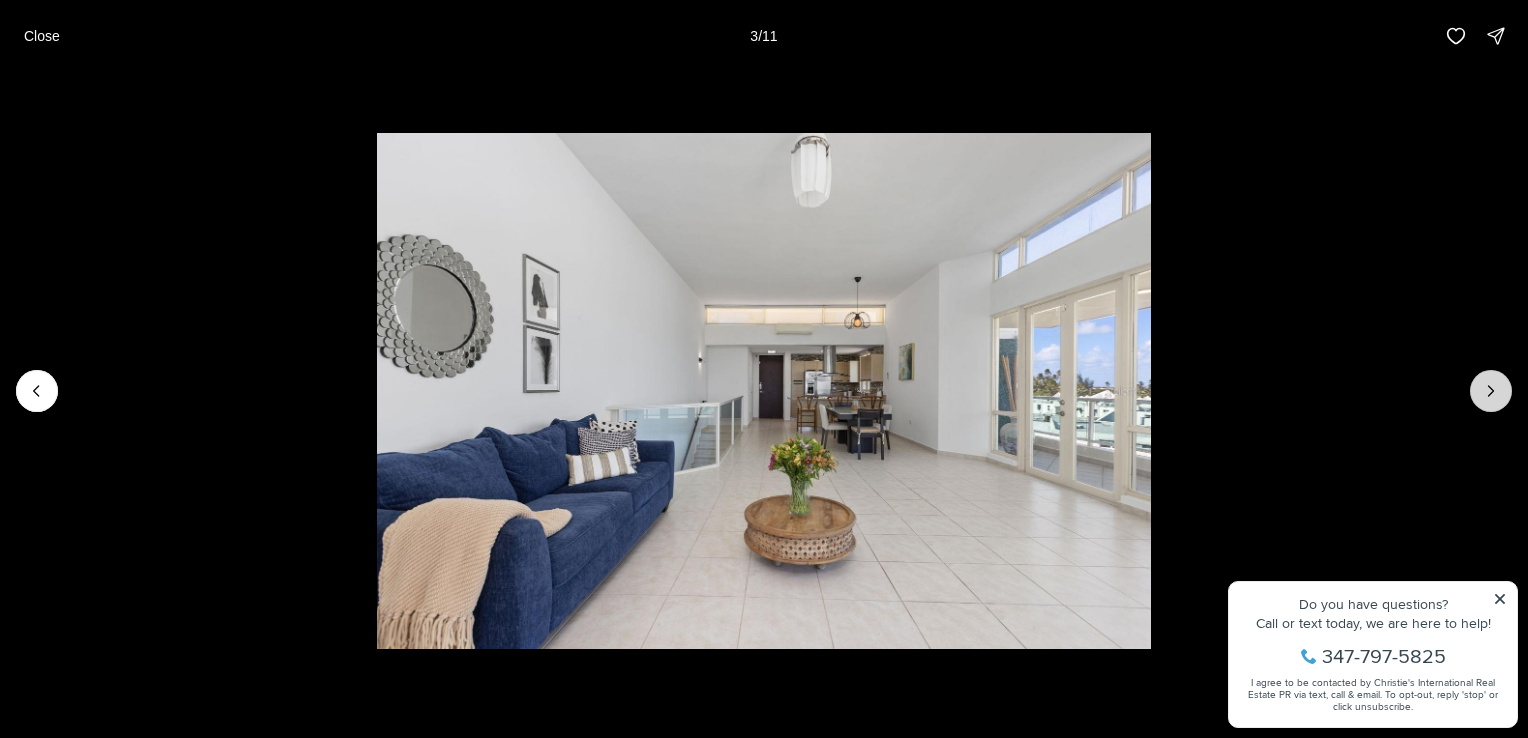 click at bounding box center [1491, 391] 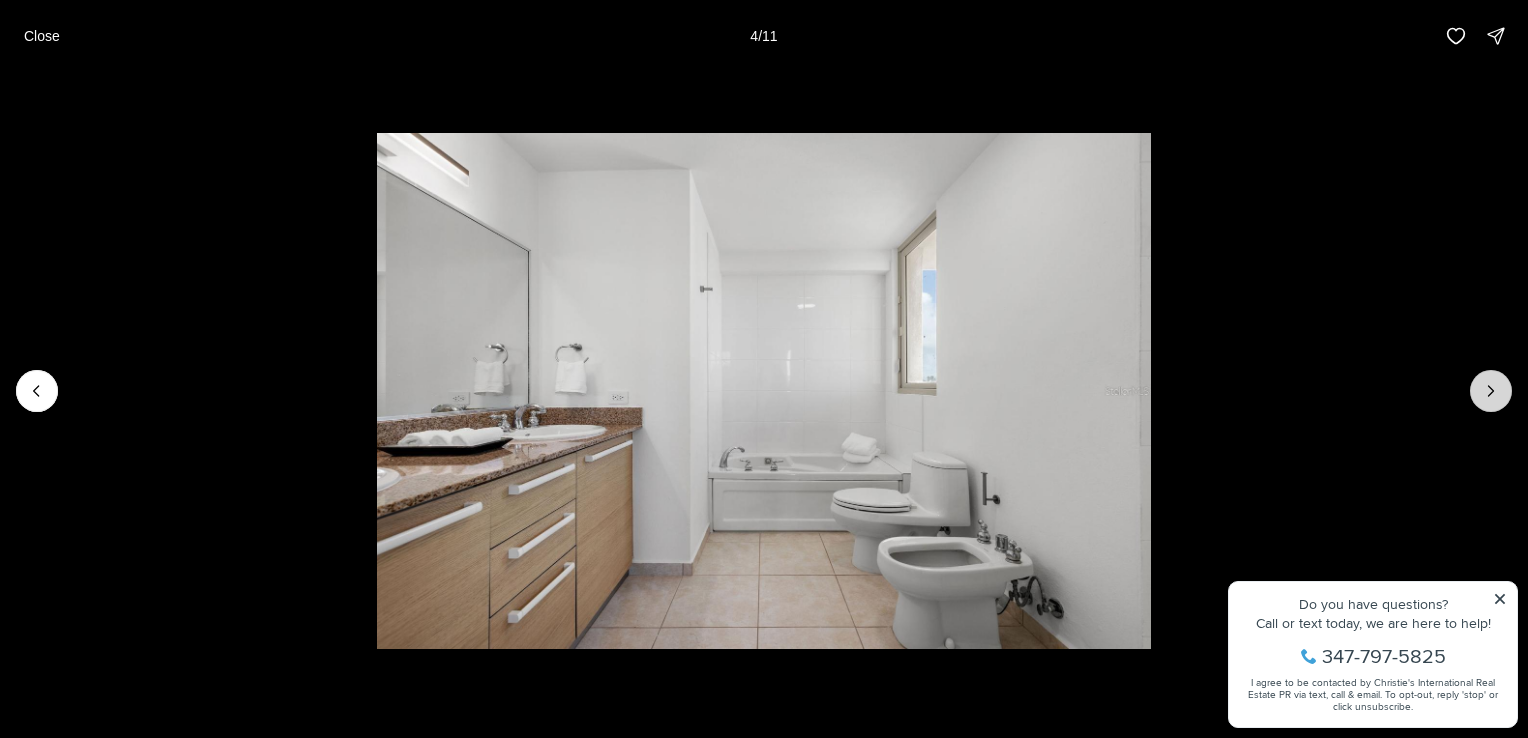 click at bounding box center [1491, 391] 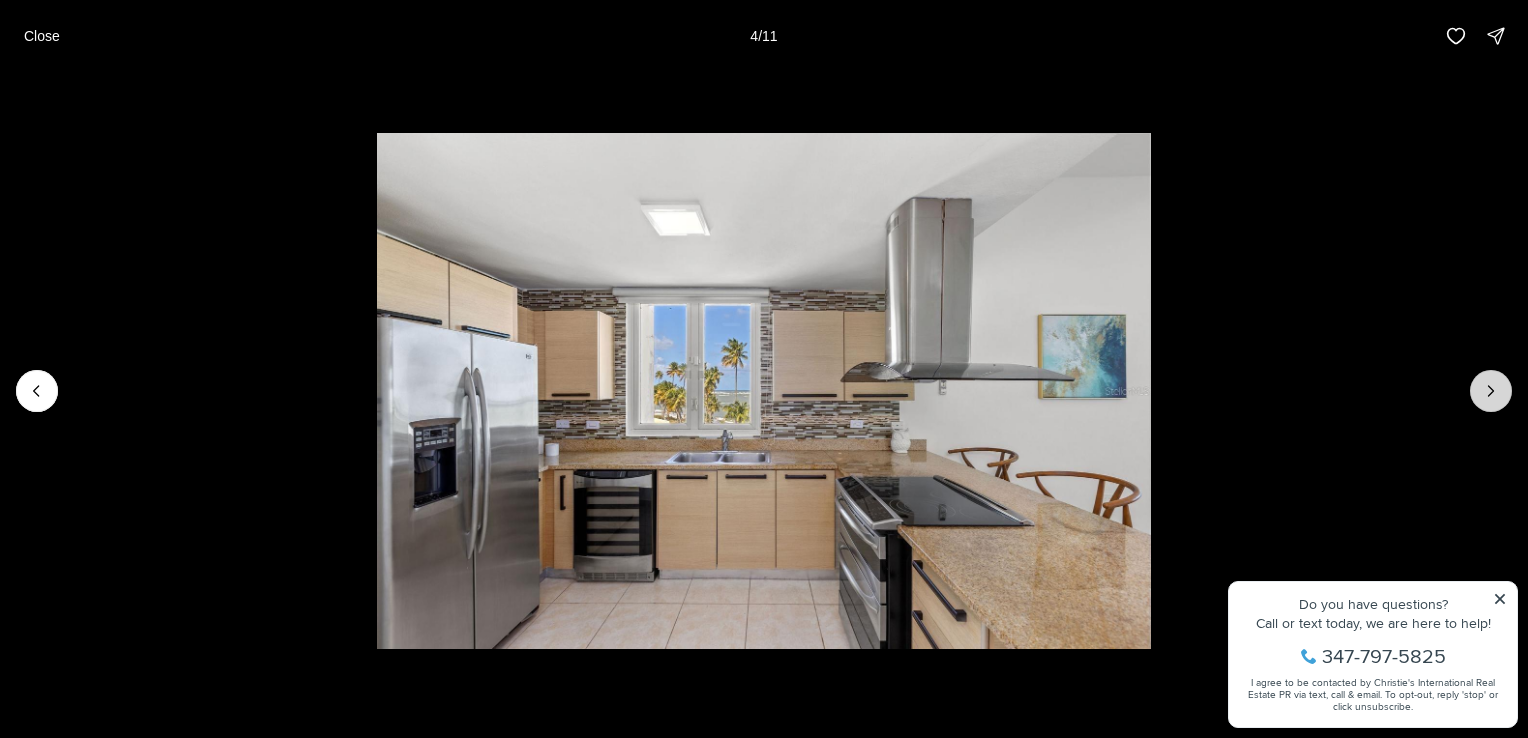 click at bounding box center [1491, 391] 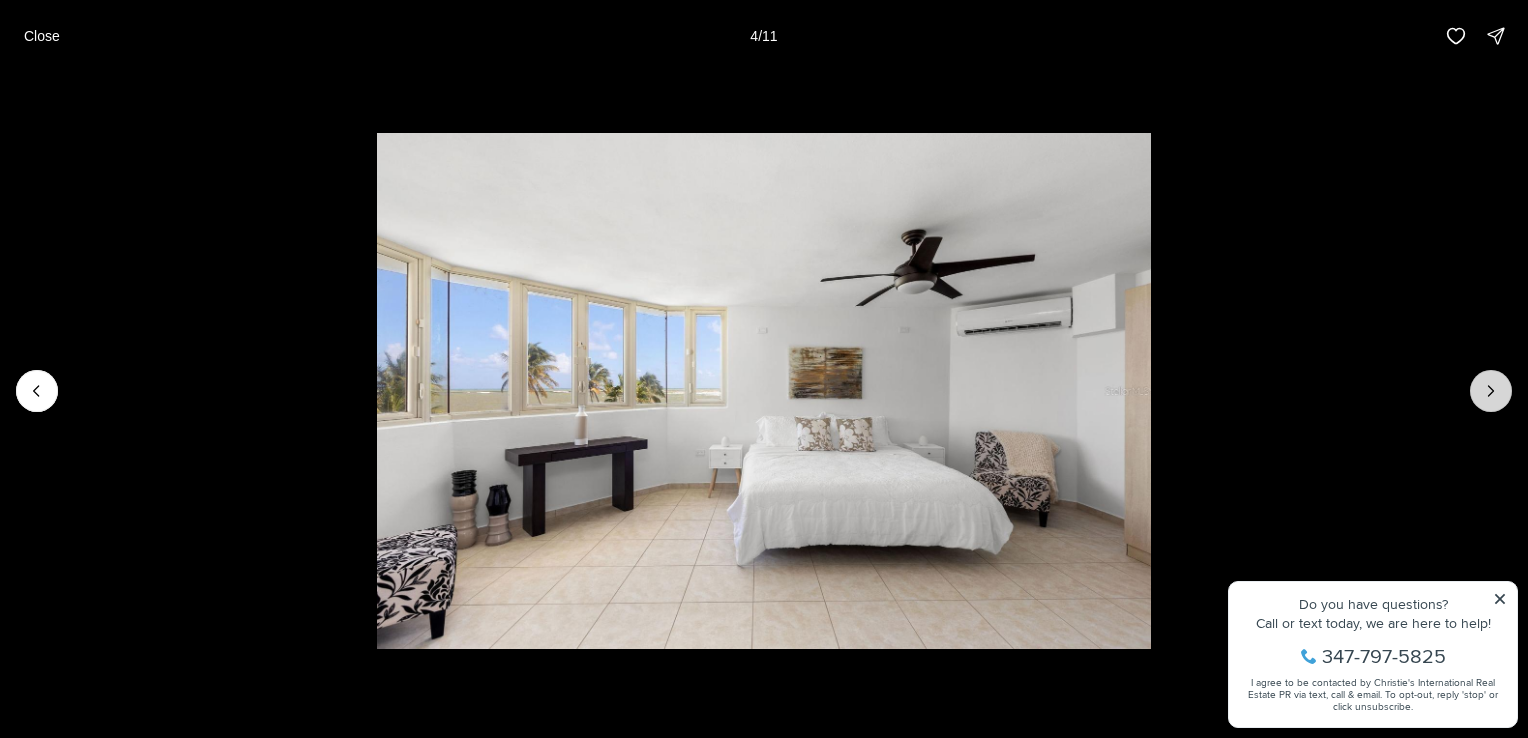click at bounding box center (1491, 391) 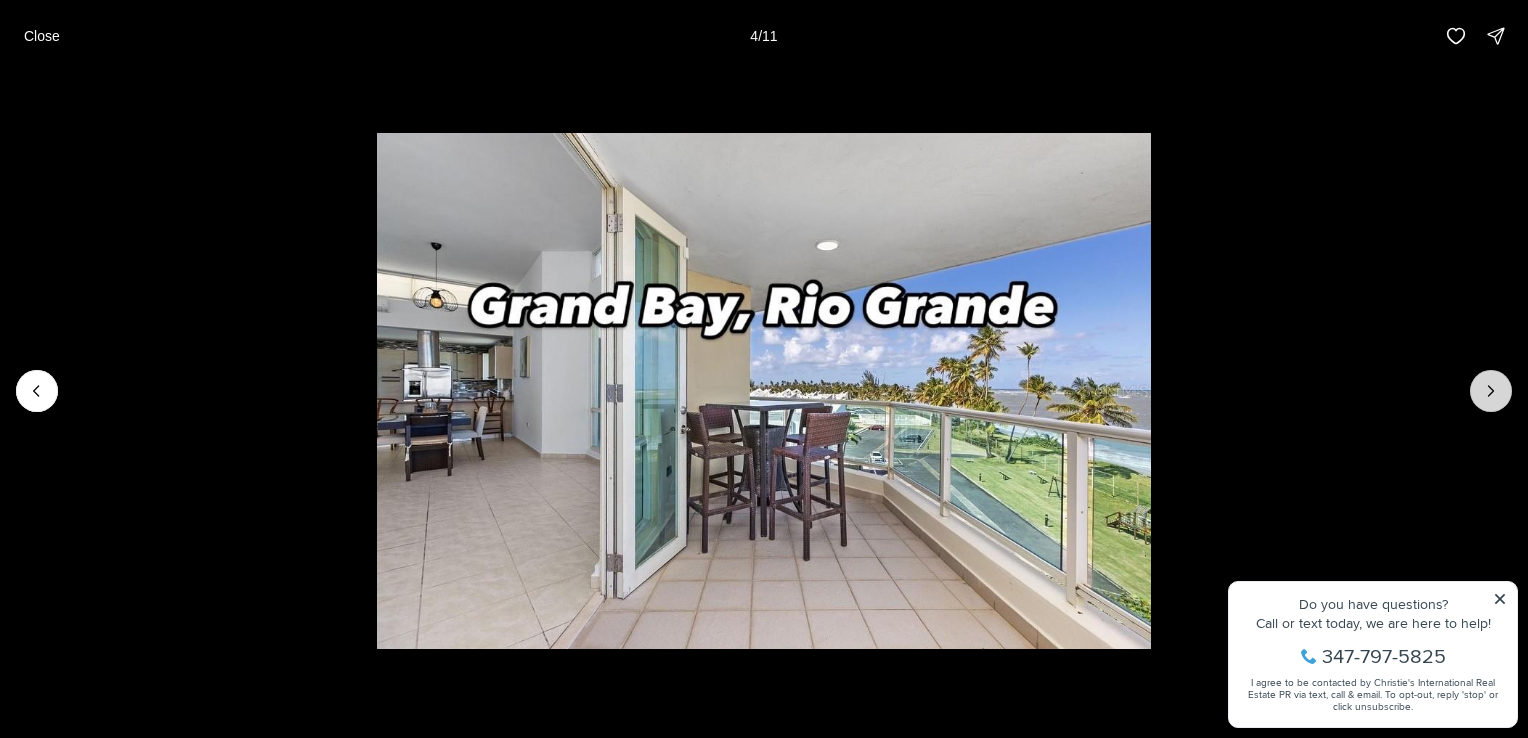 click at bounding box center [1491, 391] 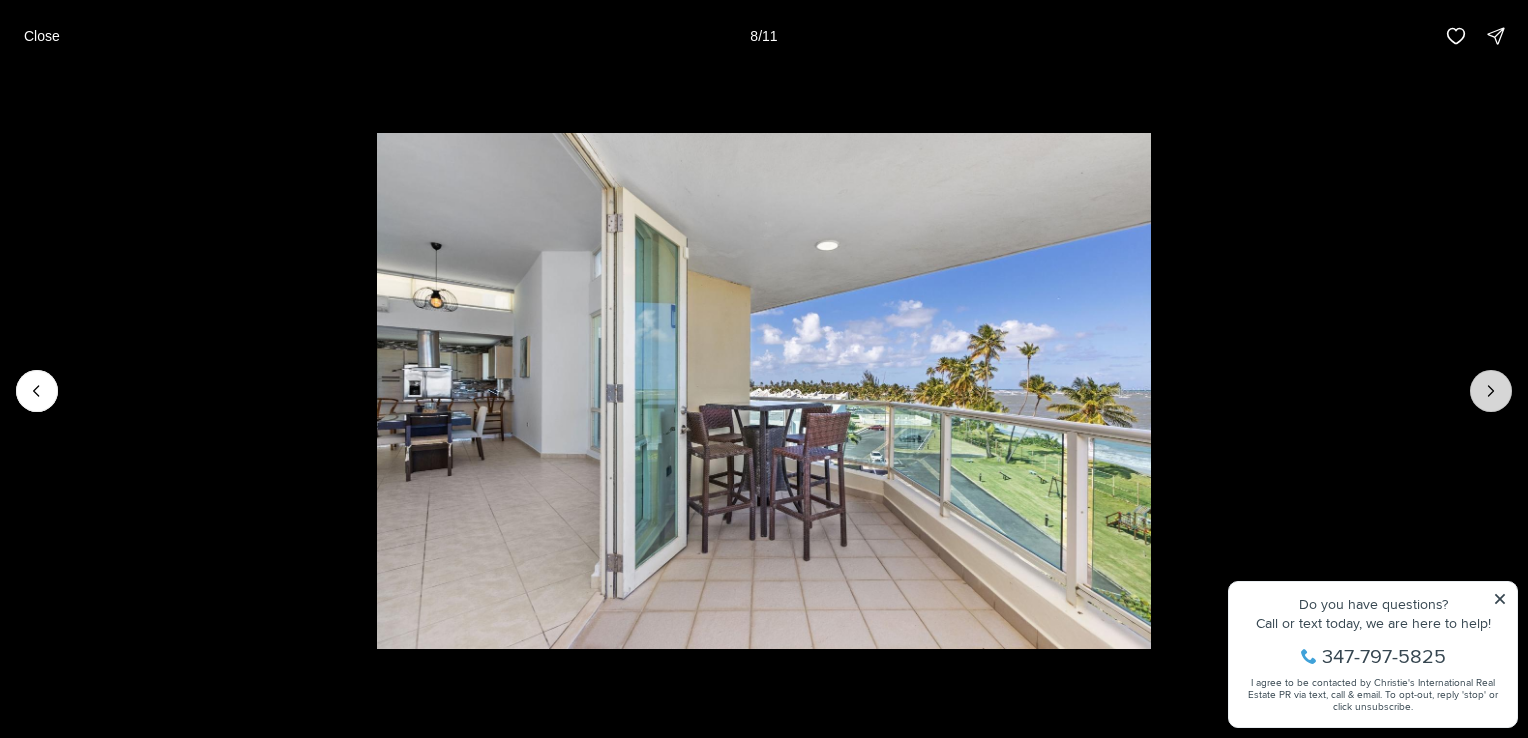click at bounding box center (1491, 391) 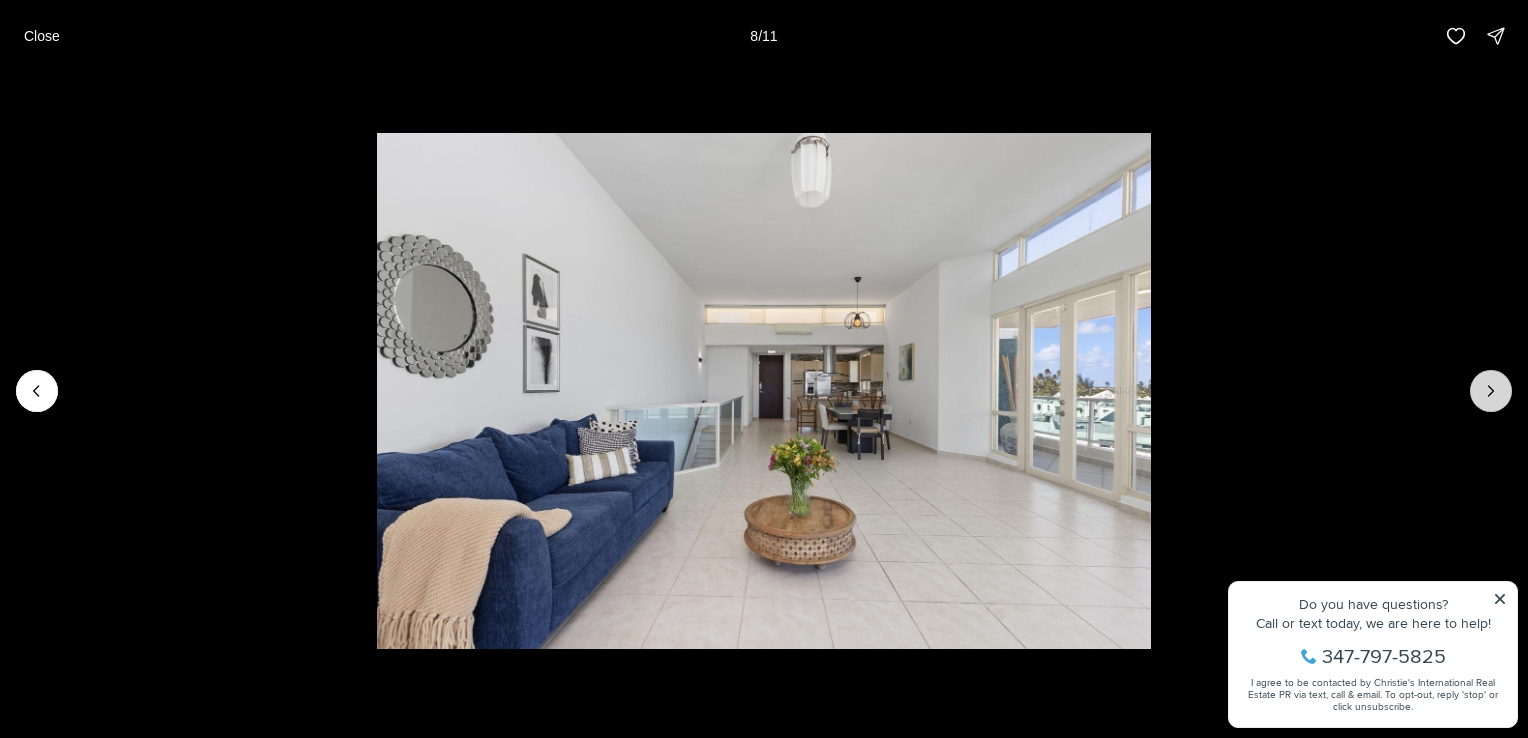 click at bounding box center (1491, 391) 